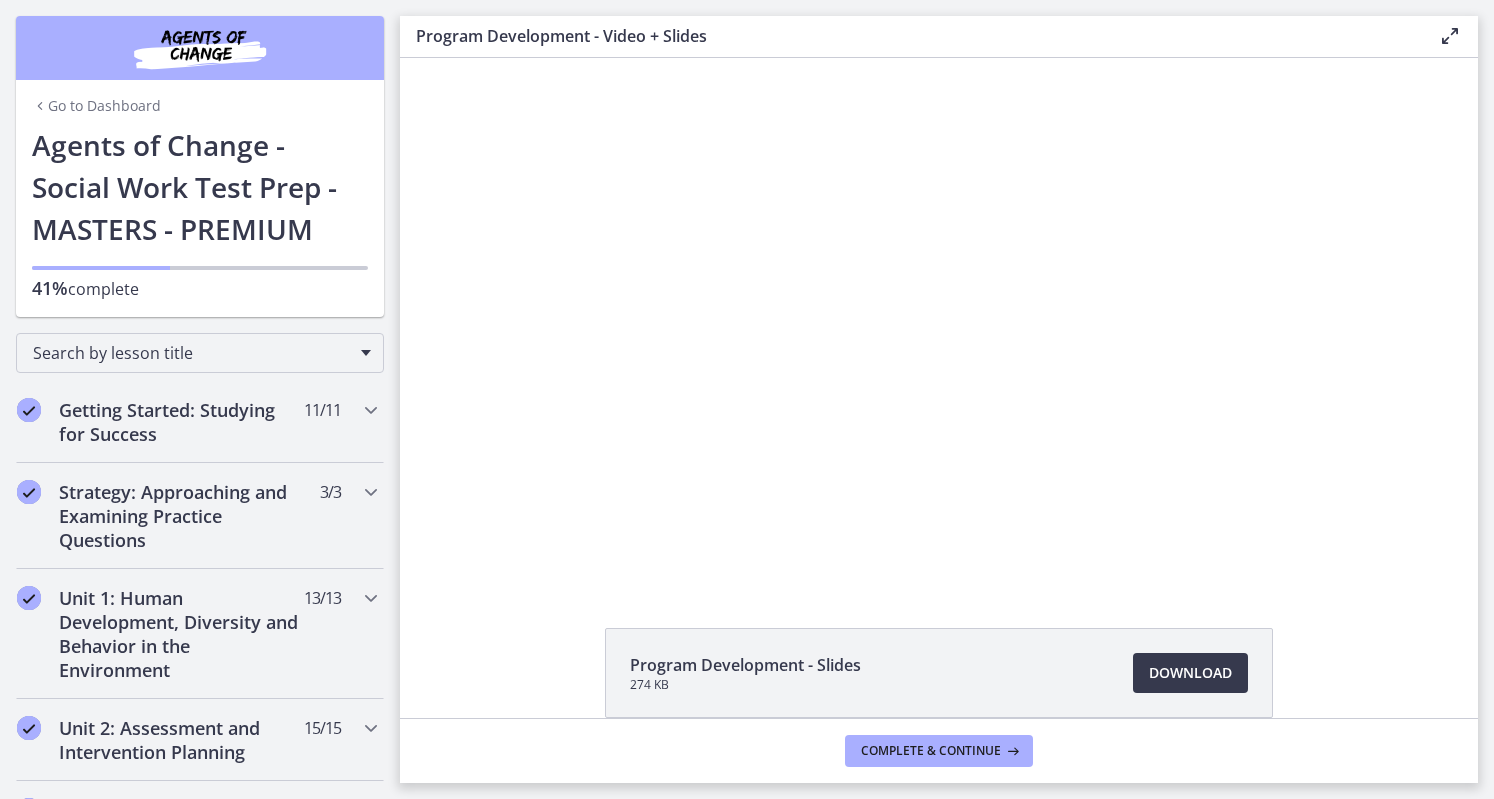 scroll, scrollTop: 0, scrollLeft: 0, axis: both 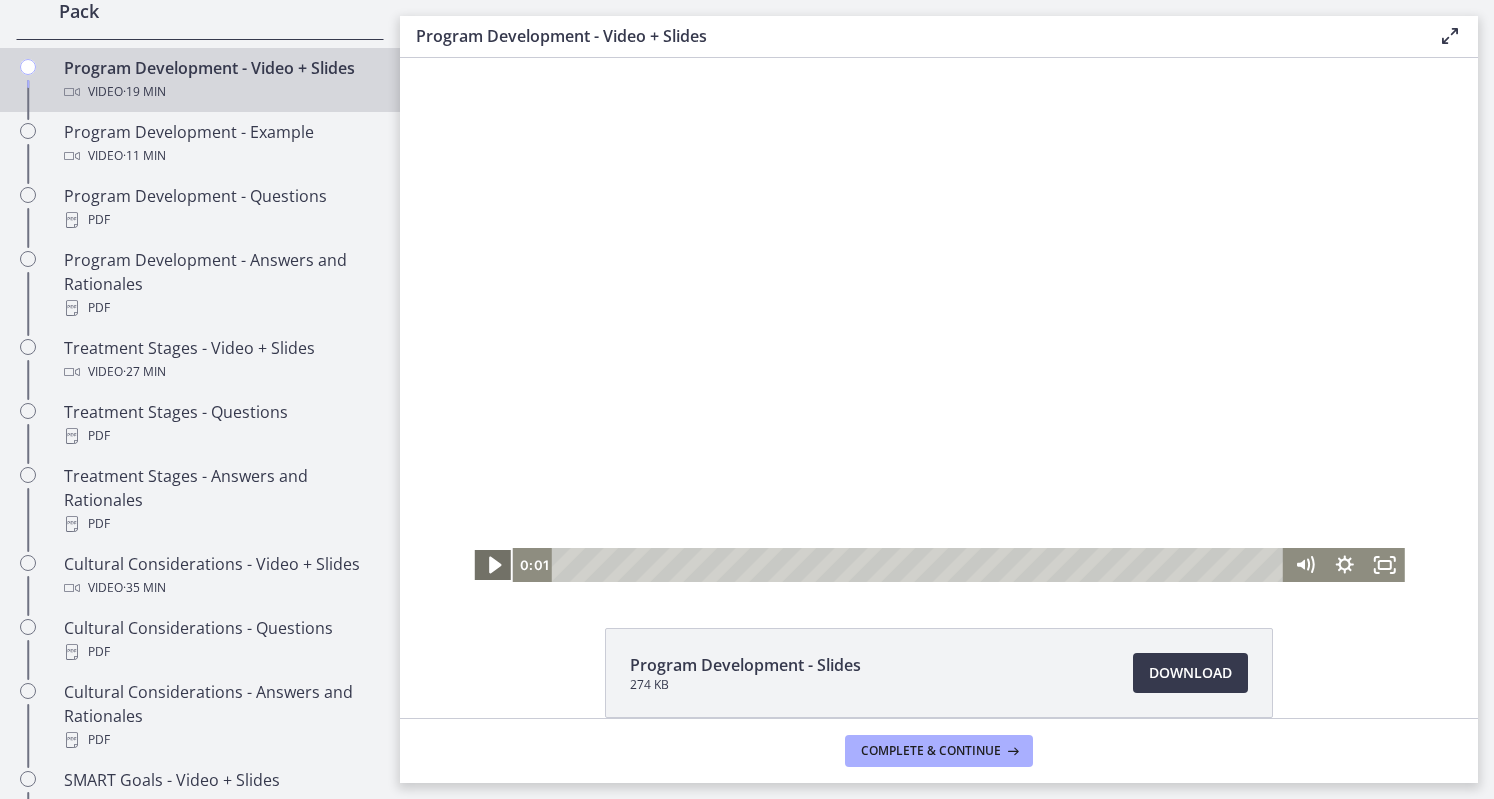 click 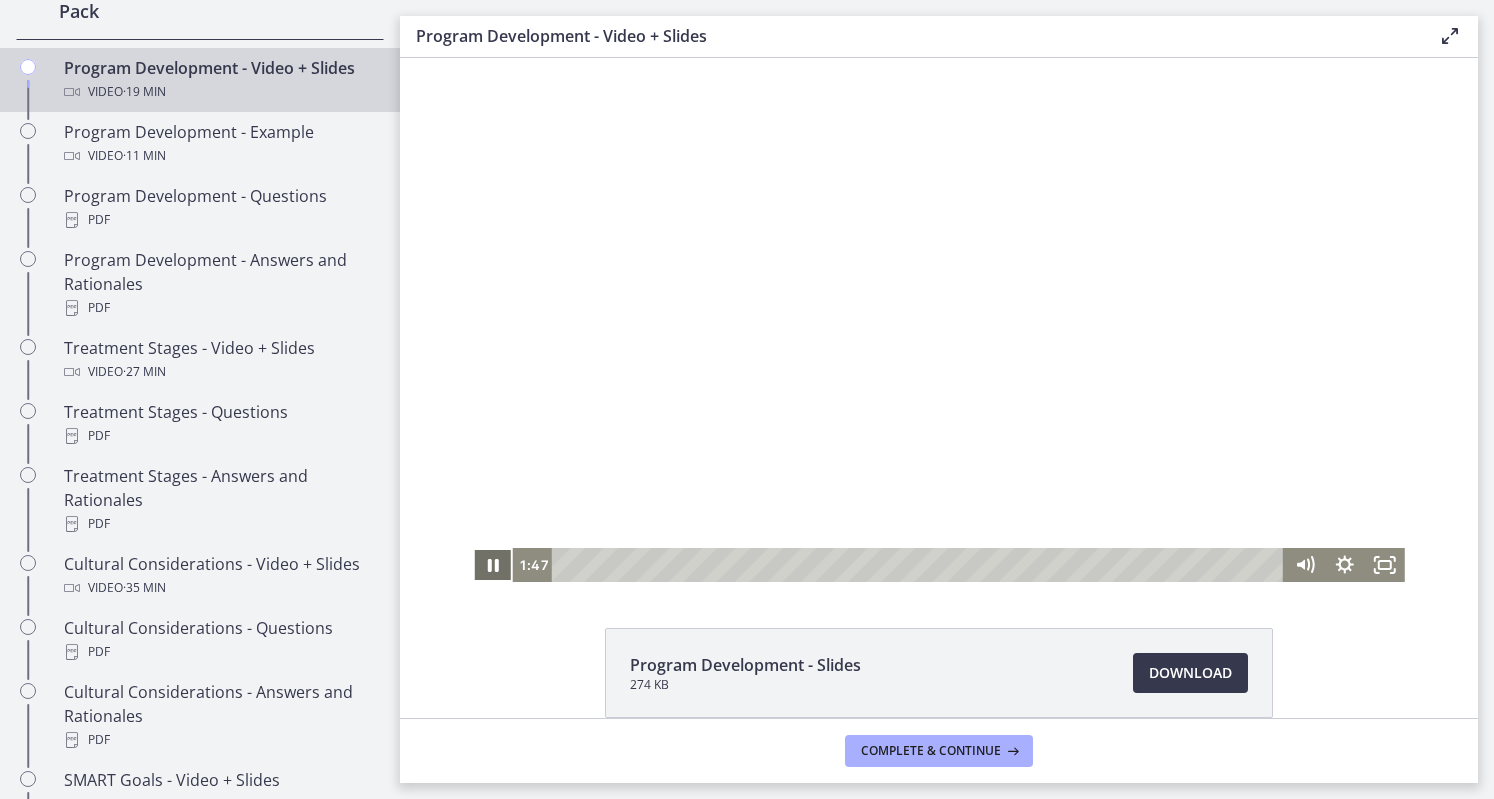 type 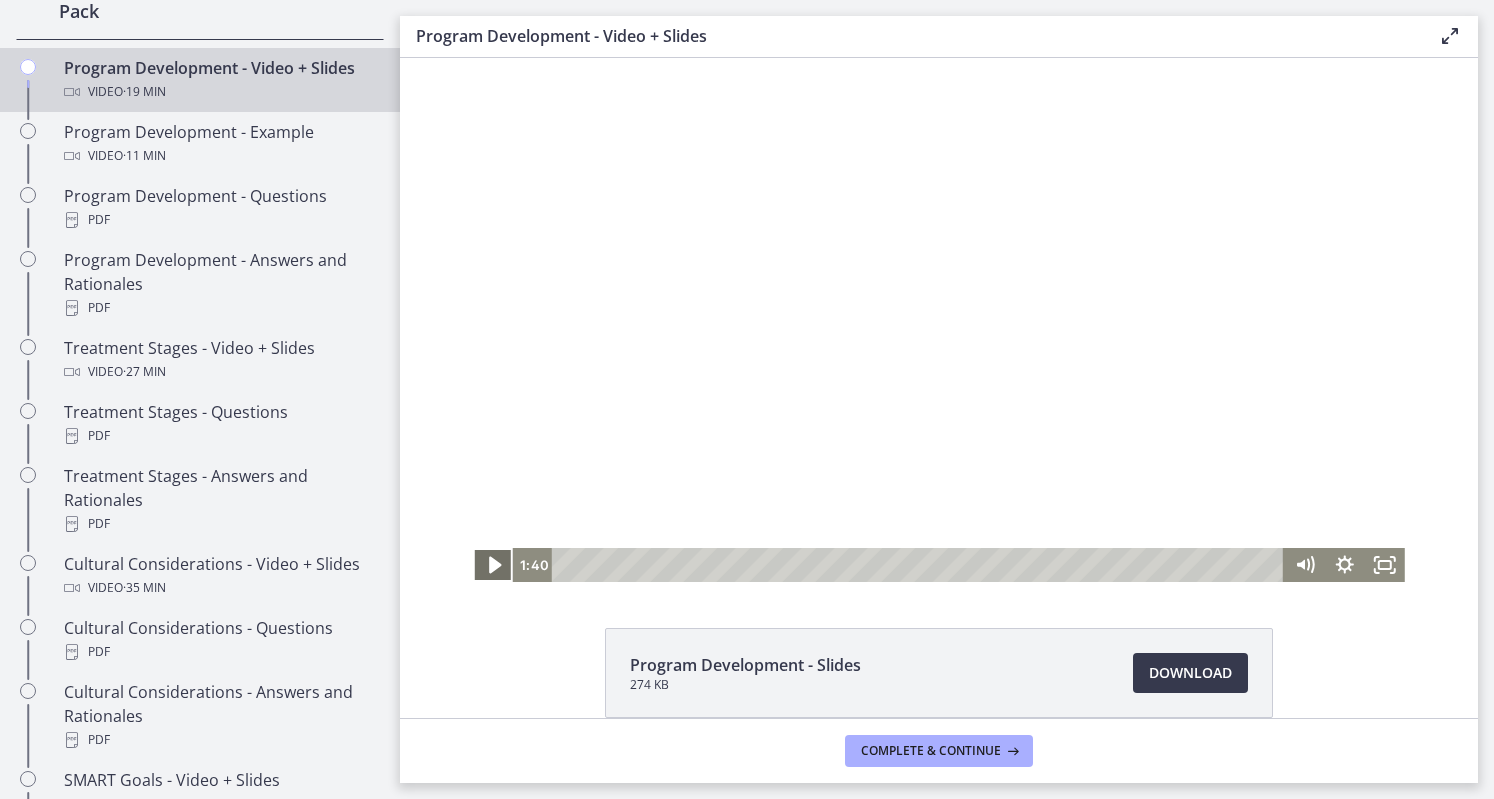 click 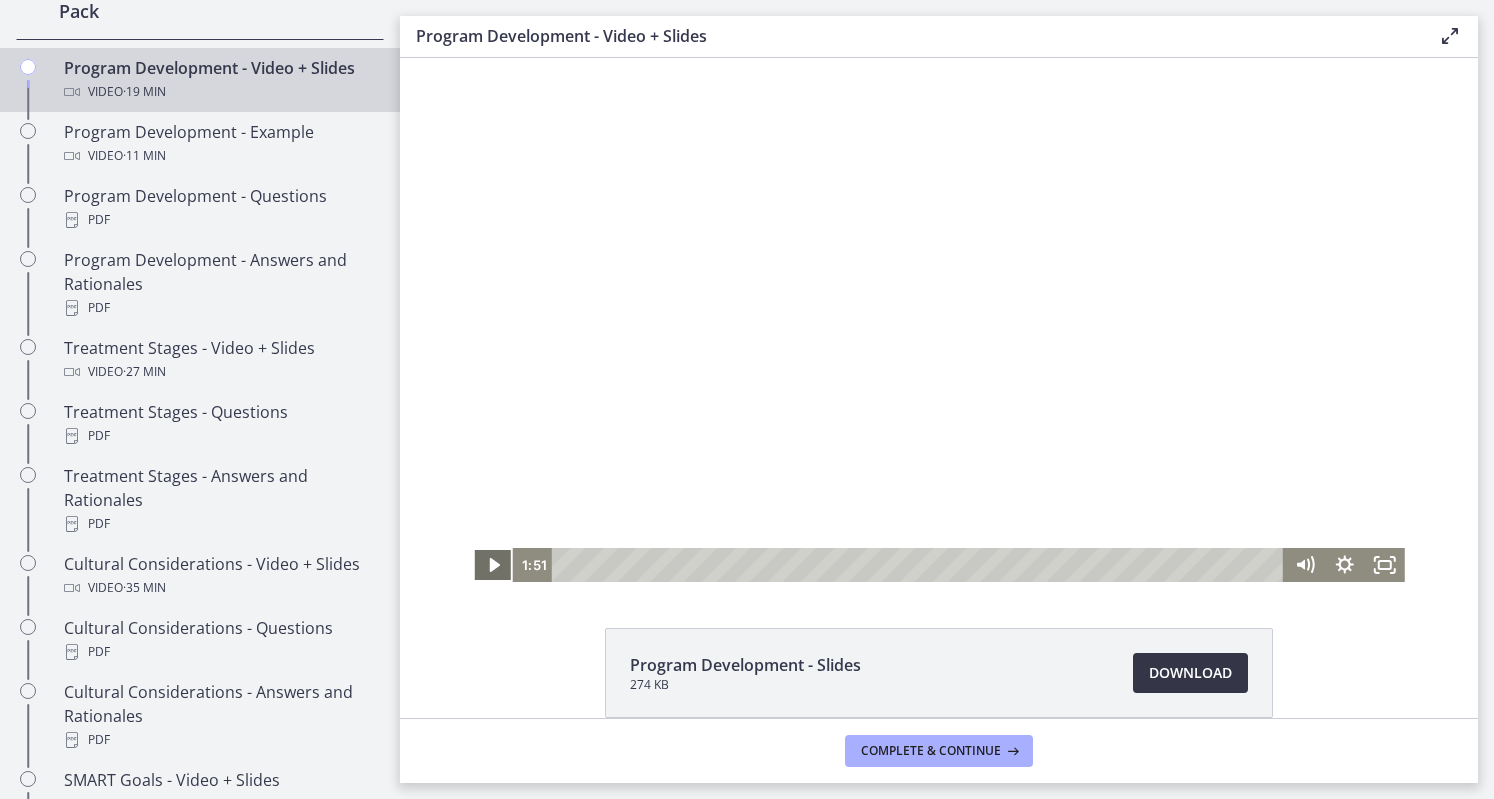 click on "Download
Opens in a new window" at bounding box center (1190, 673) 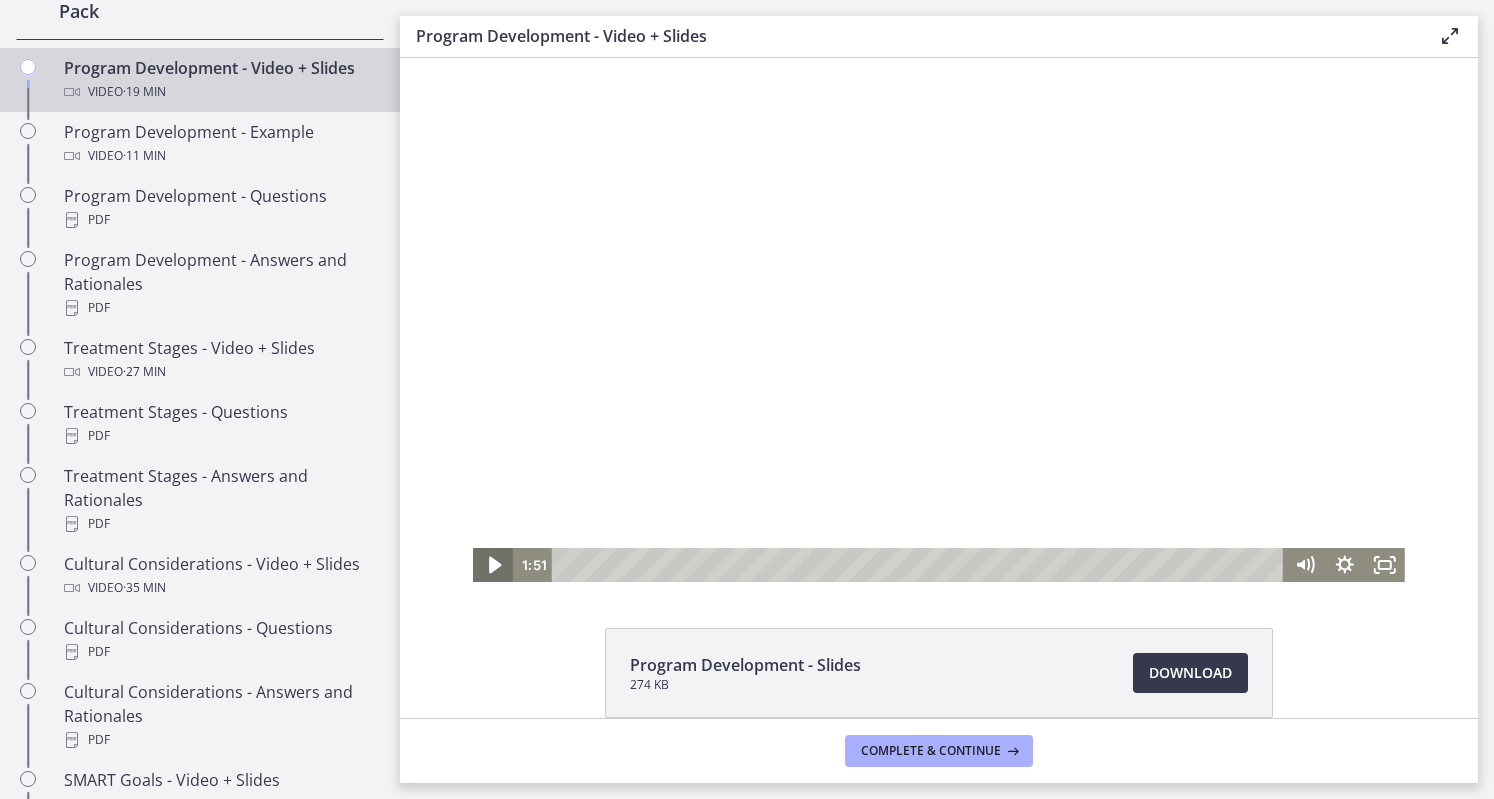 click 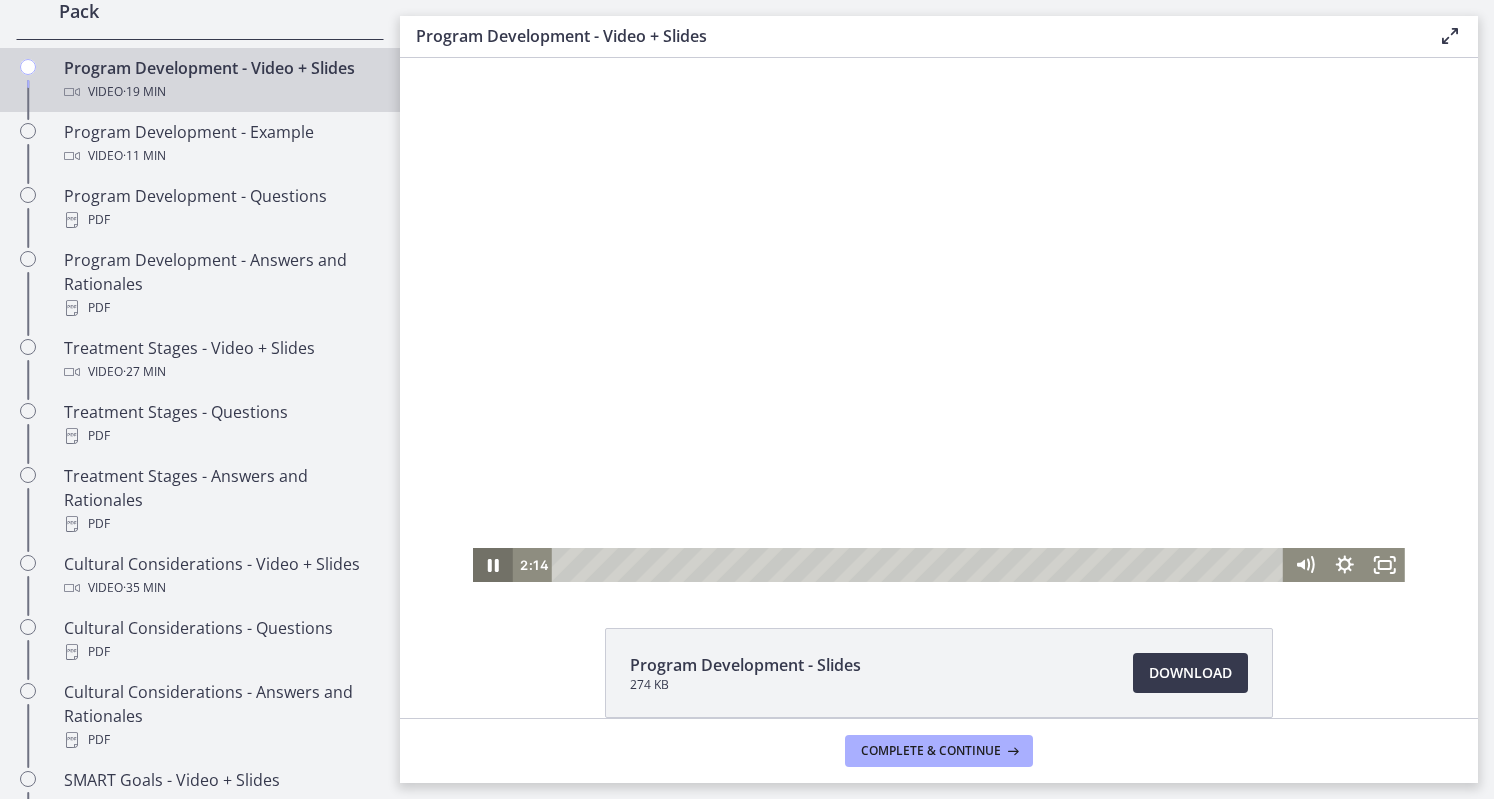 click 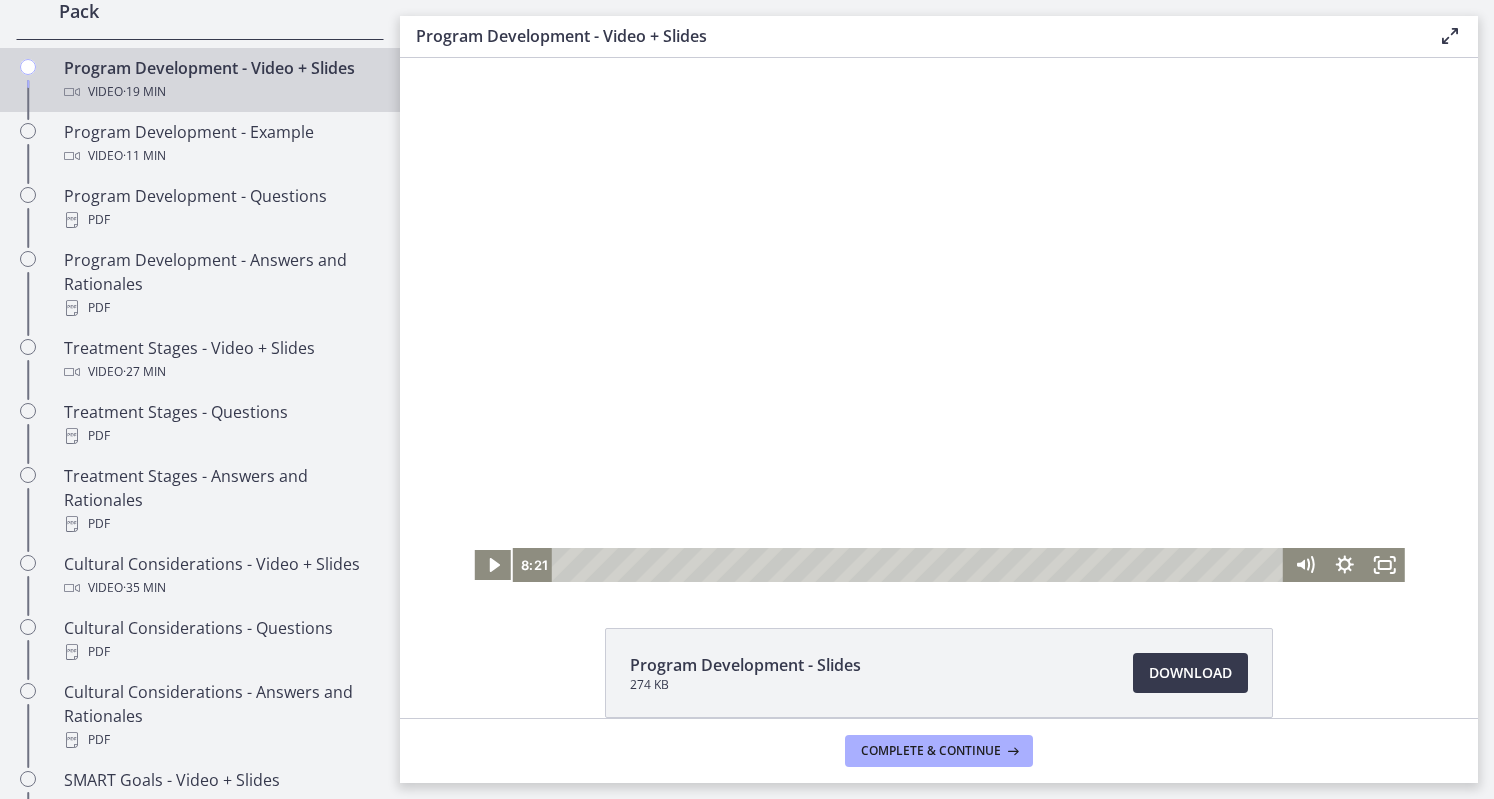 click at bounding box center [493, 565] 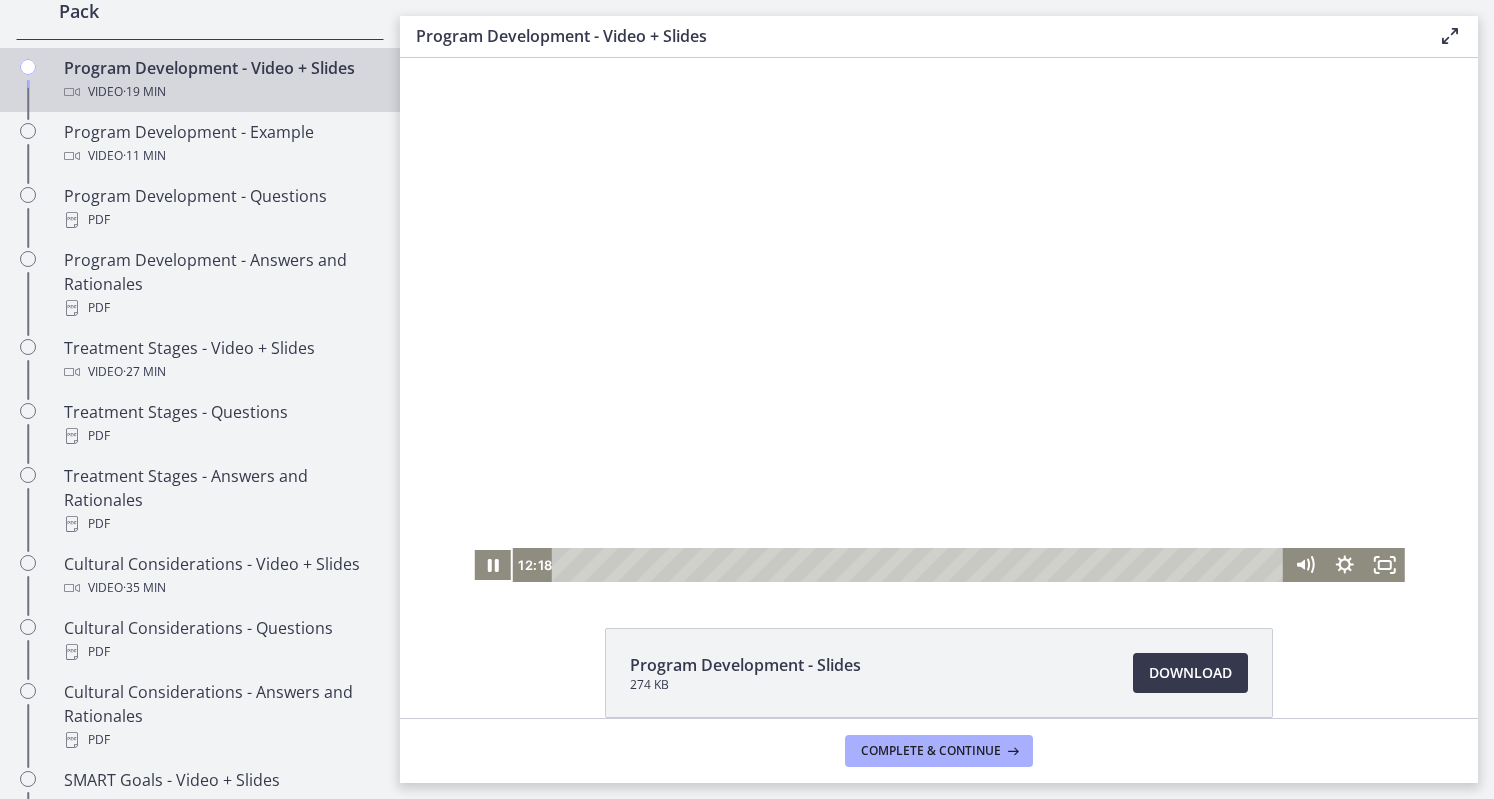 click at bounding box center [493, 565] 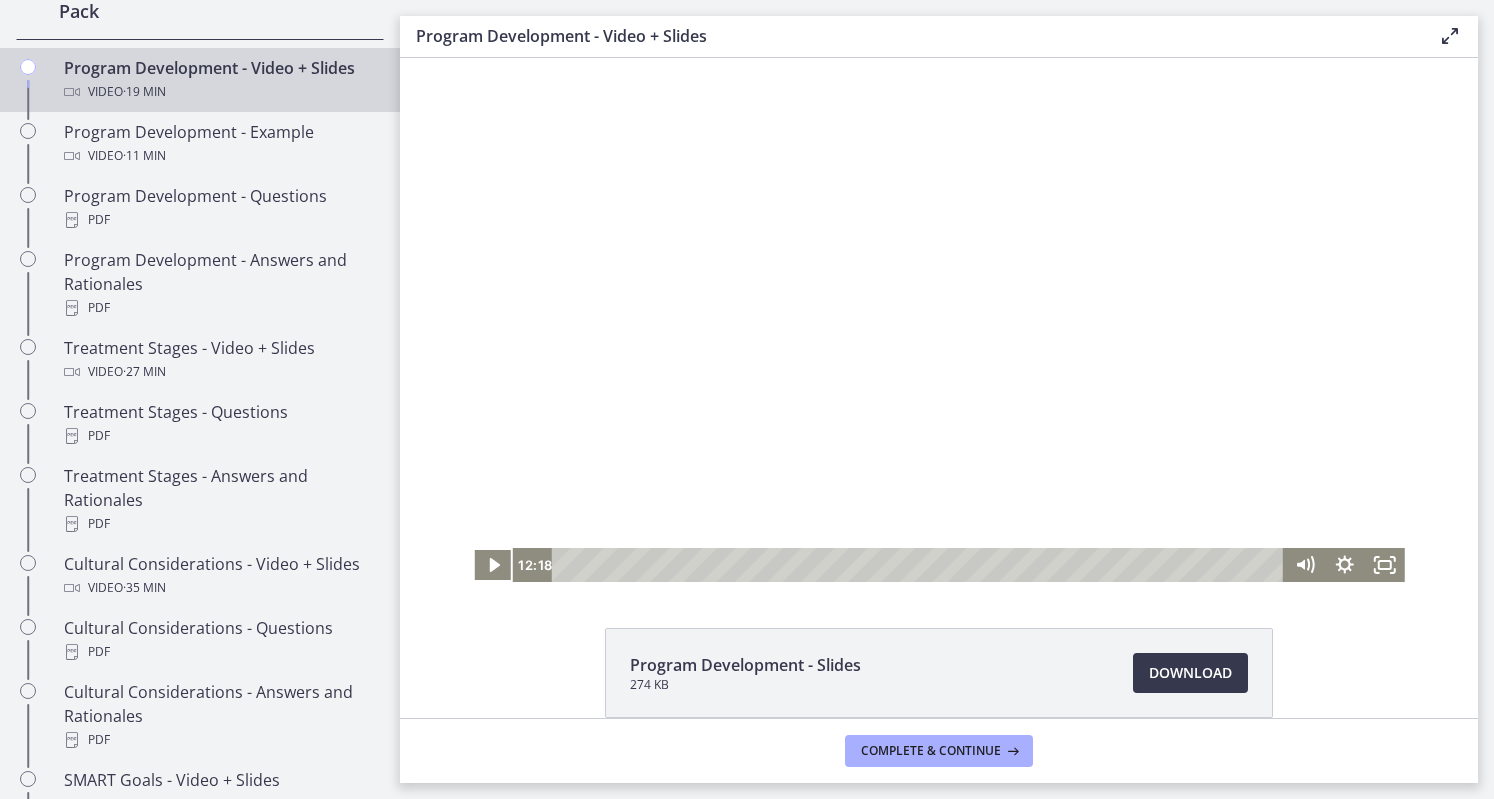 click at bounding box center [493, 565] 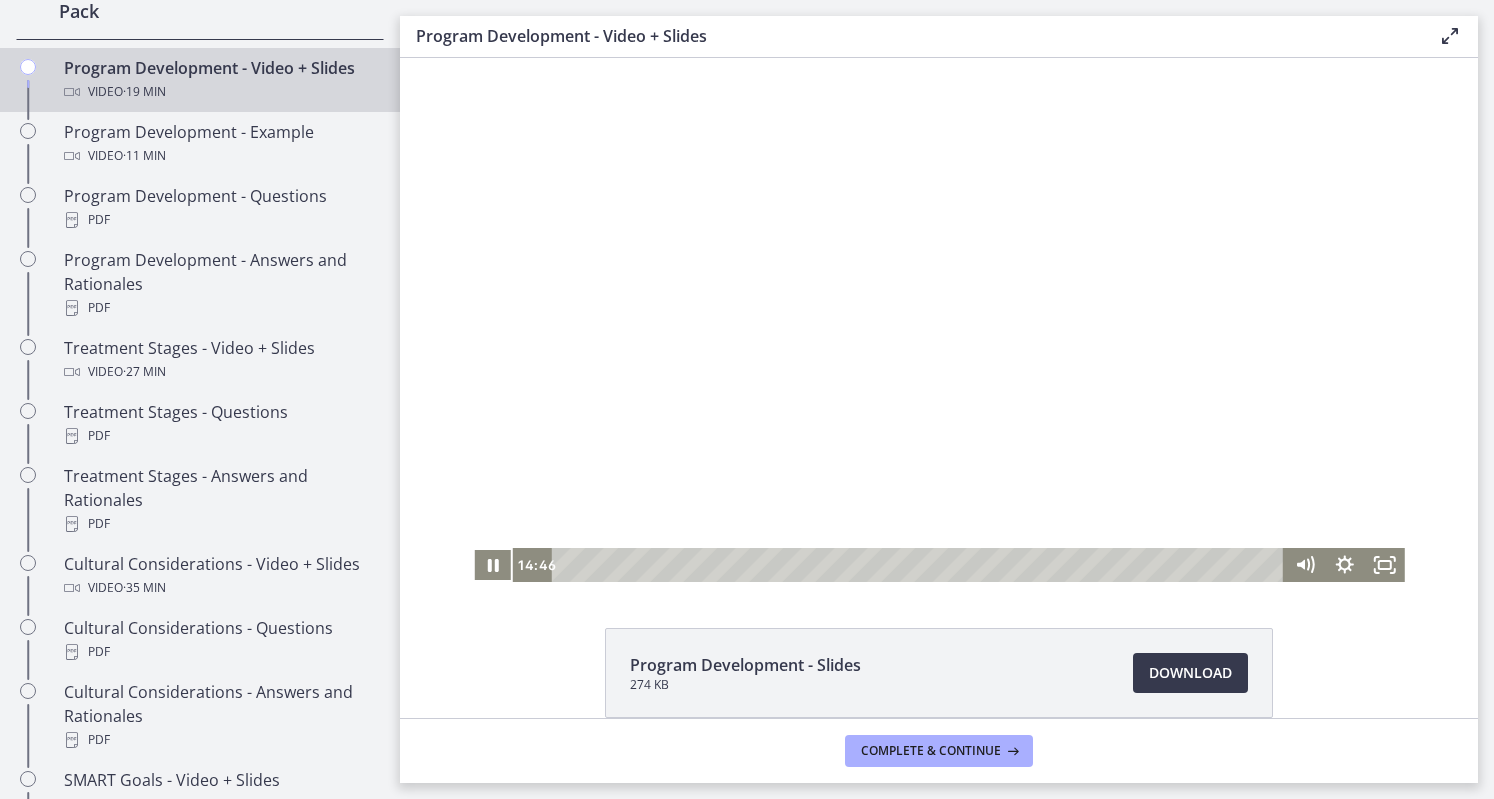 click at bounding box center (493, 565) 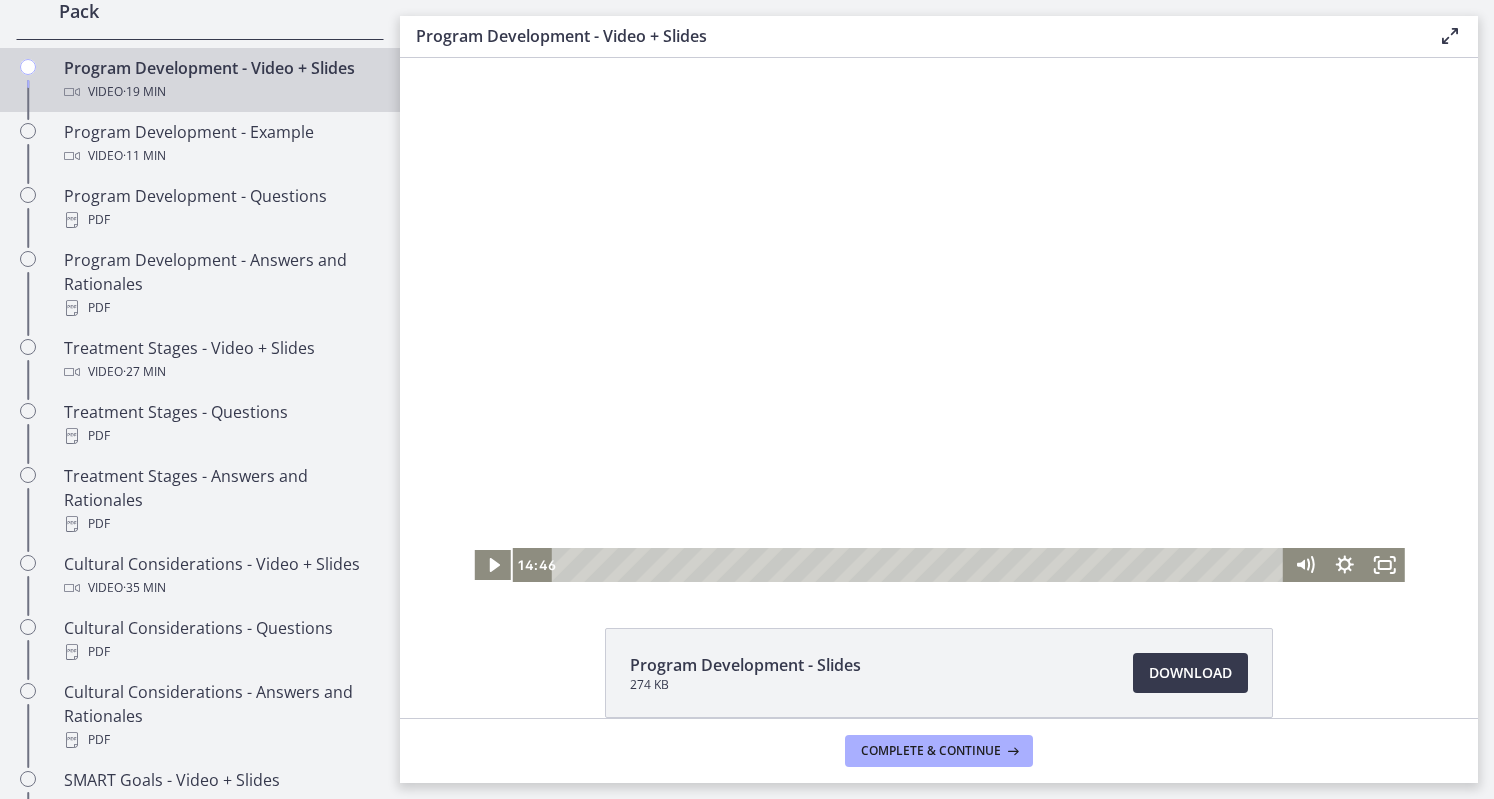 click at bounding box center [493, 565] 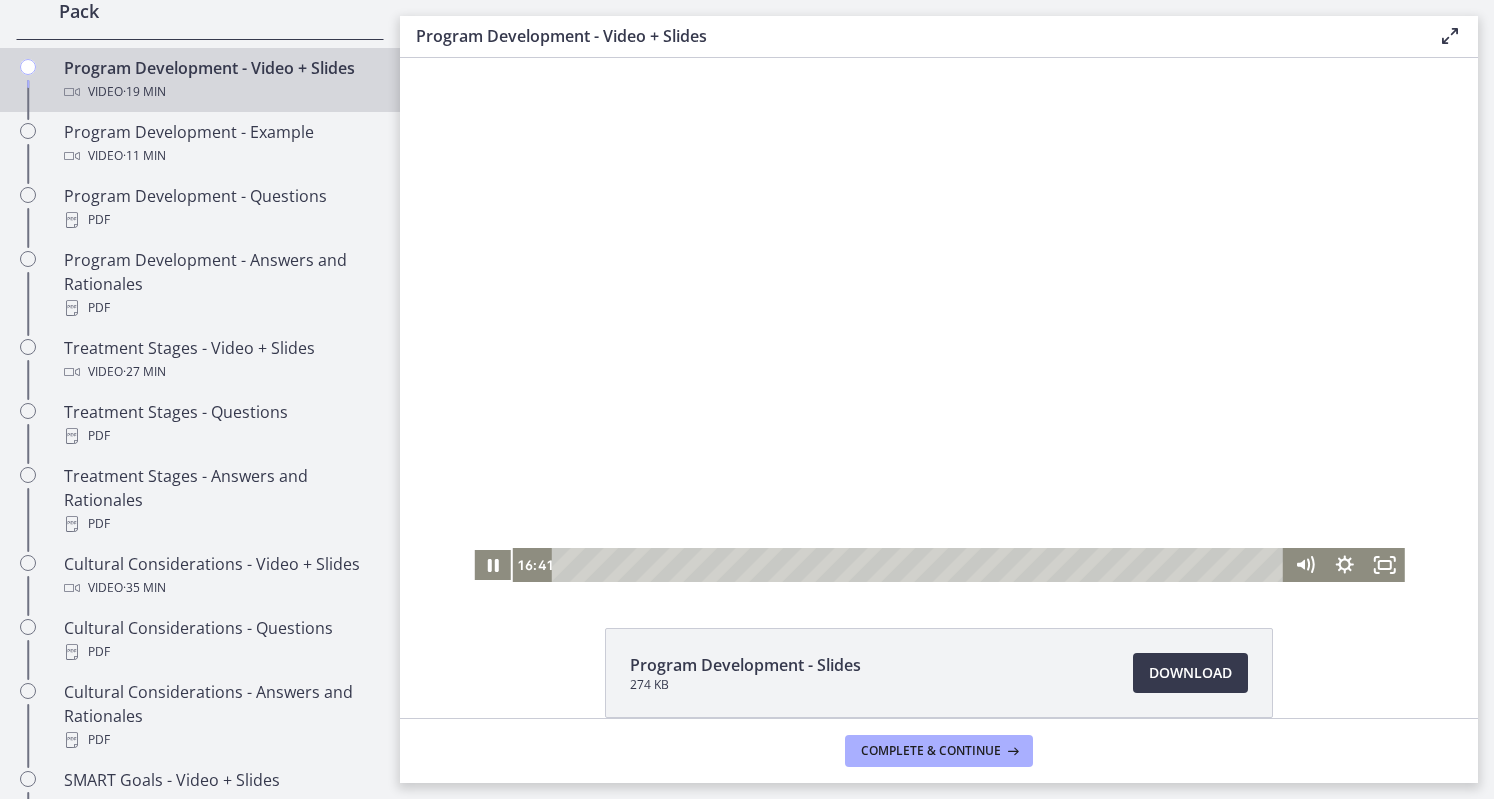 click at bounding box center [493, 565] 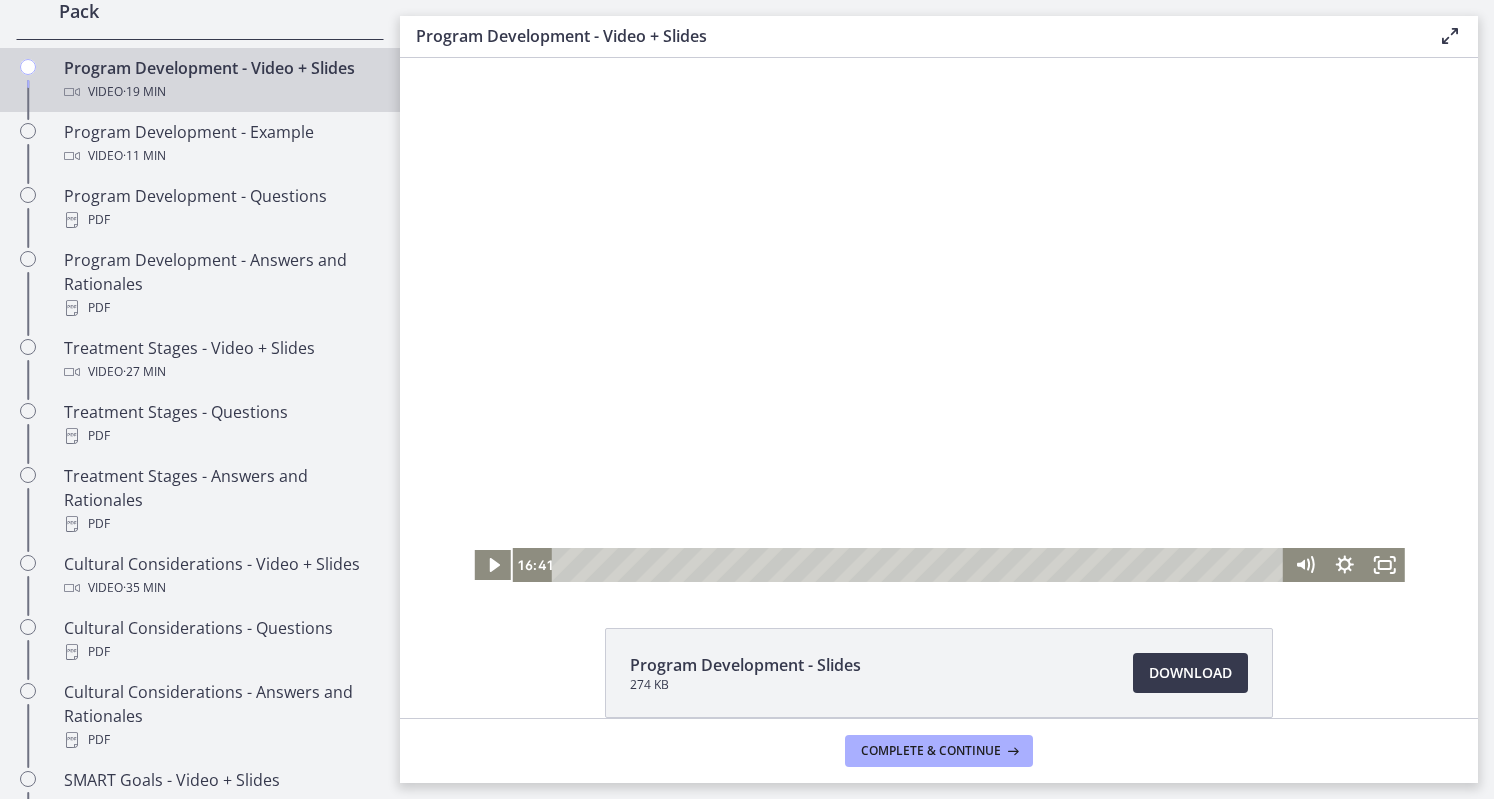 click at bounding box center (493, 565) 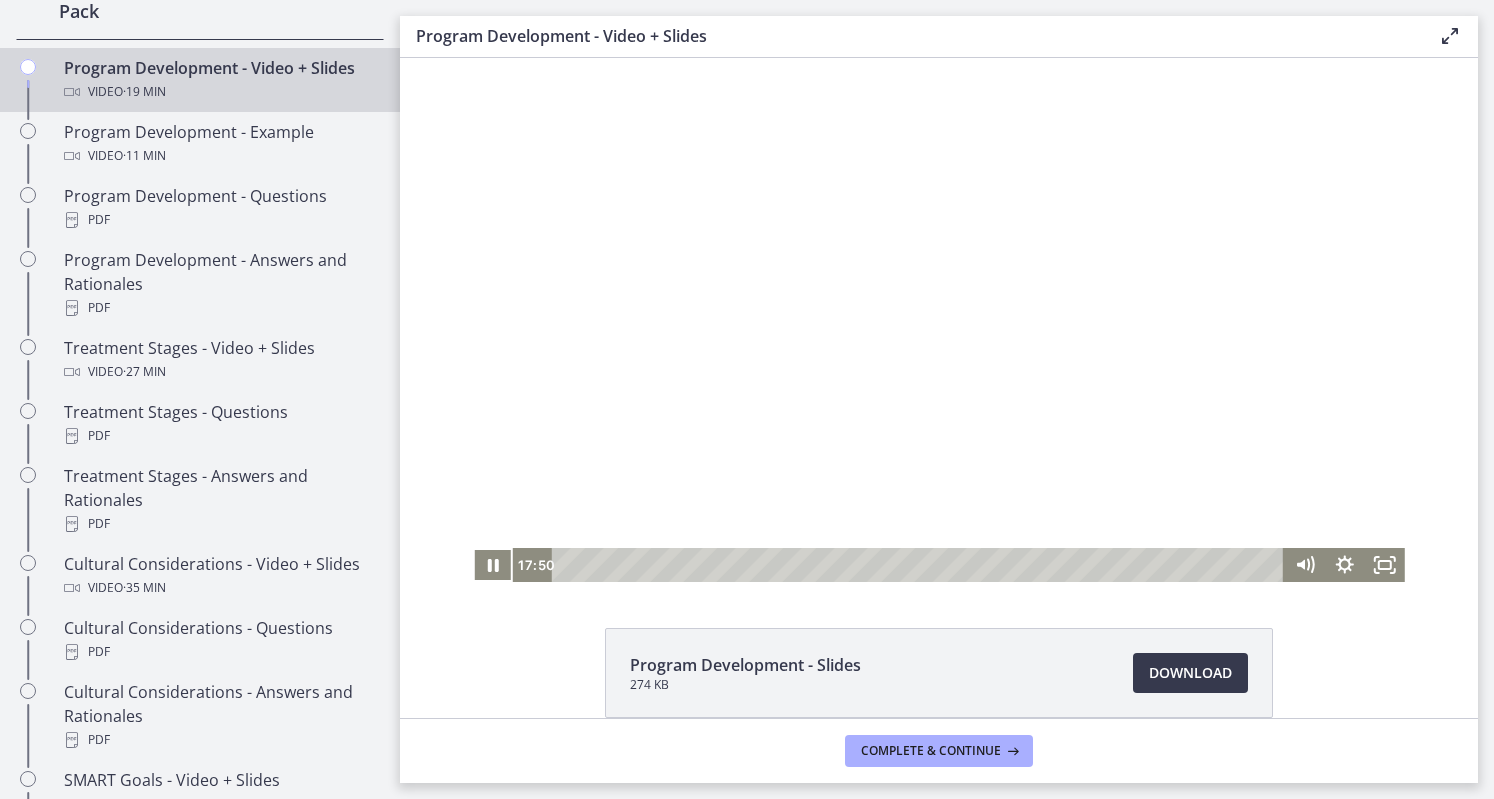 click at bounding box center [493, 565] 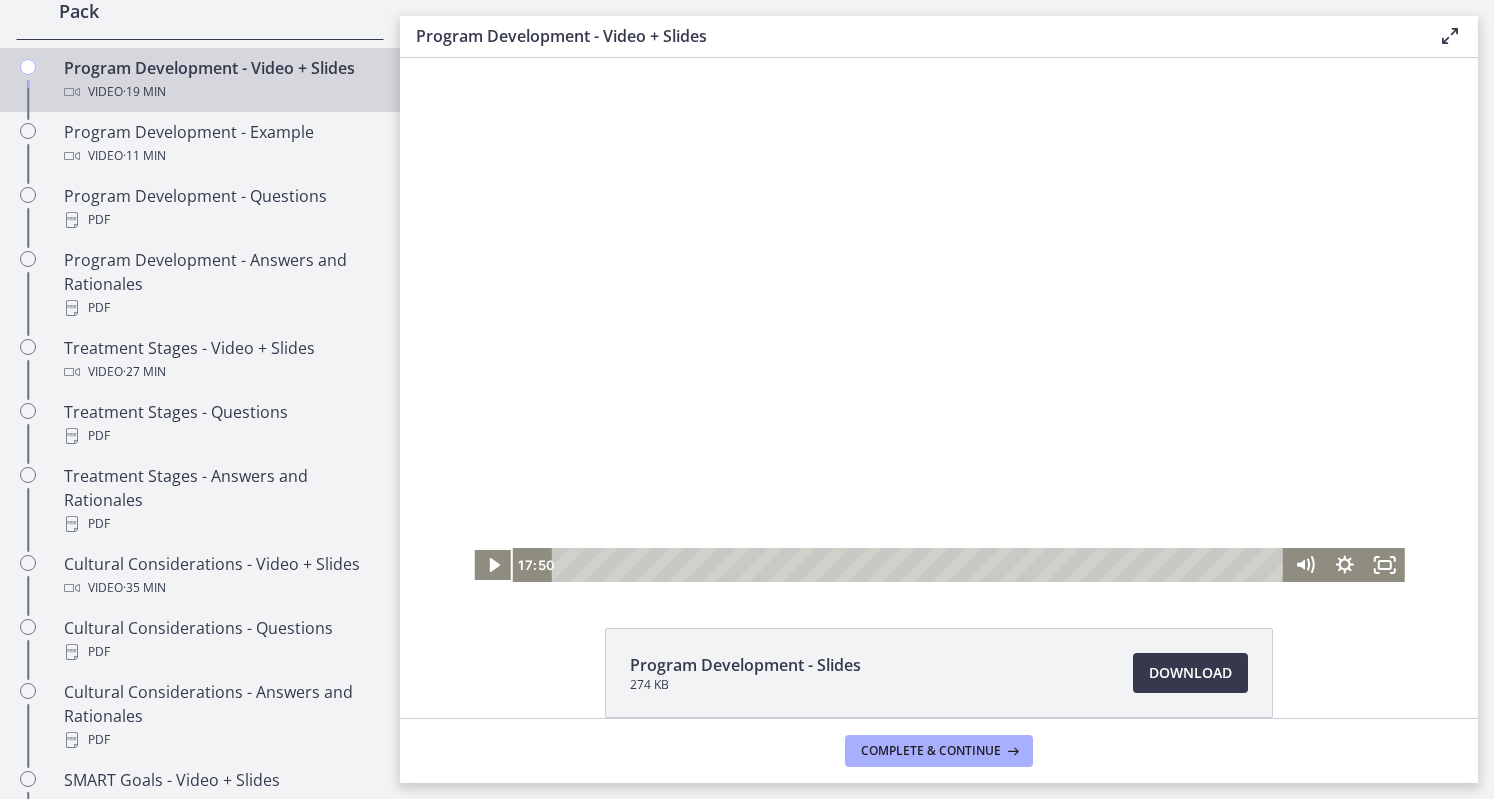 click at bounding box center (493, 565) 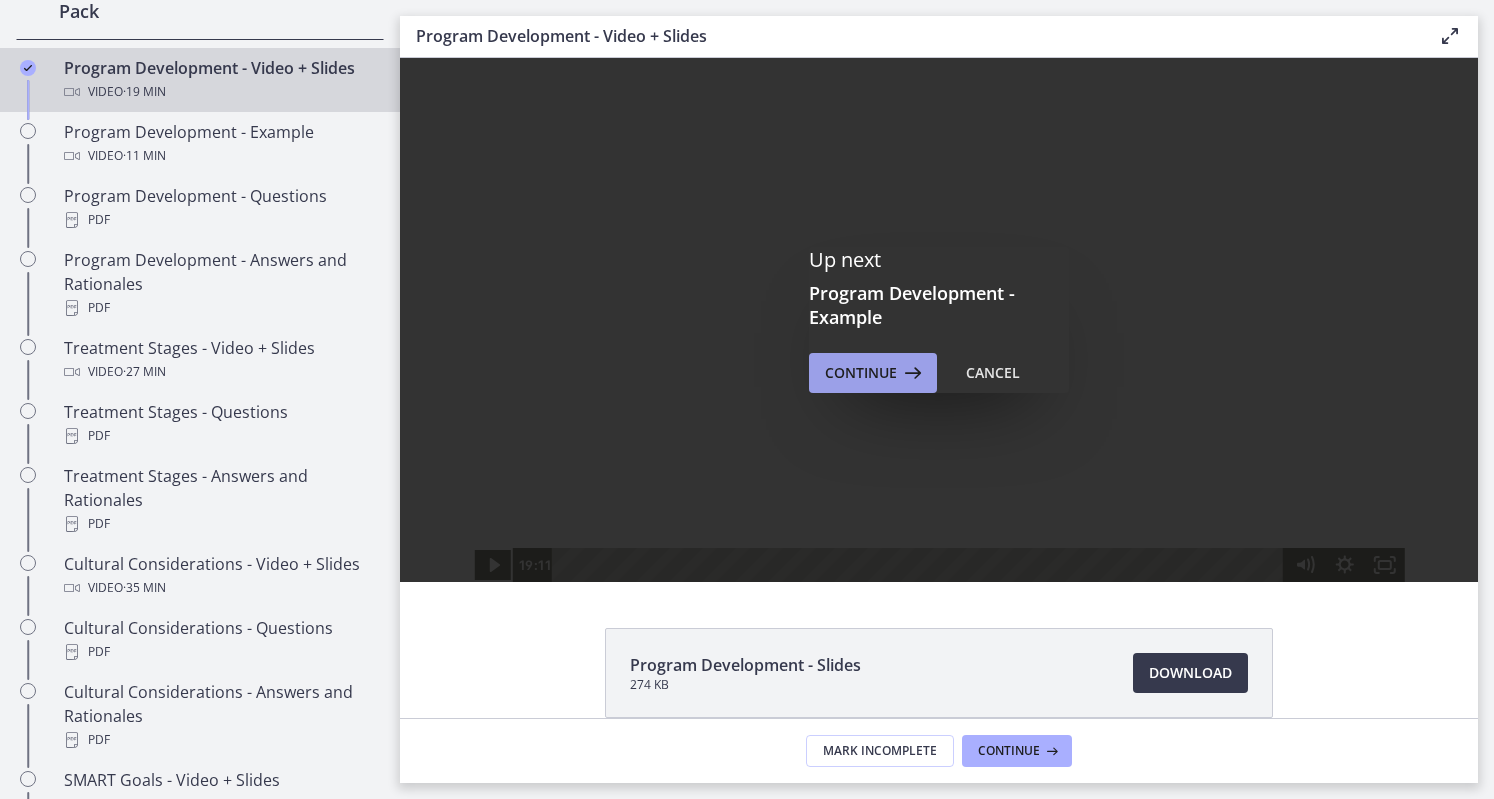 click on "Continue" at bounding box center (861, 373) 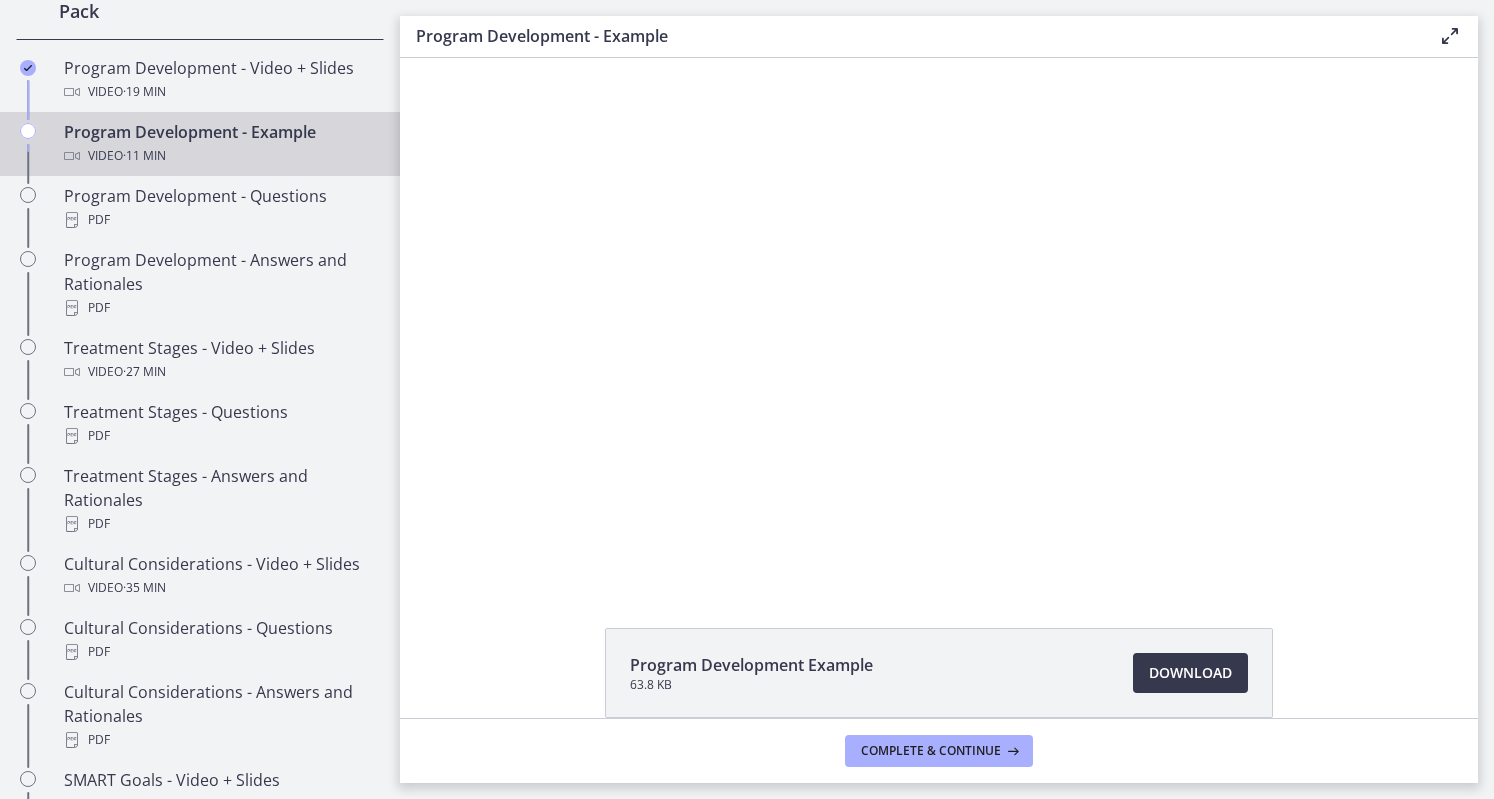 scroll, scrollTop: 0, scrollLeft: 0, axis: both 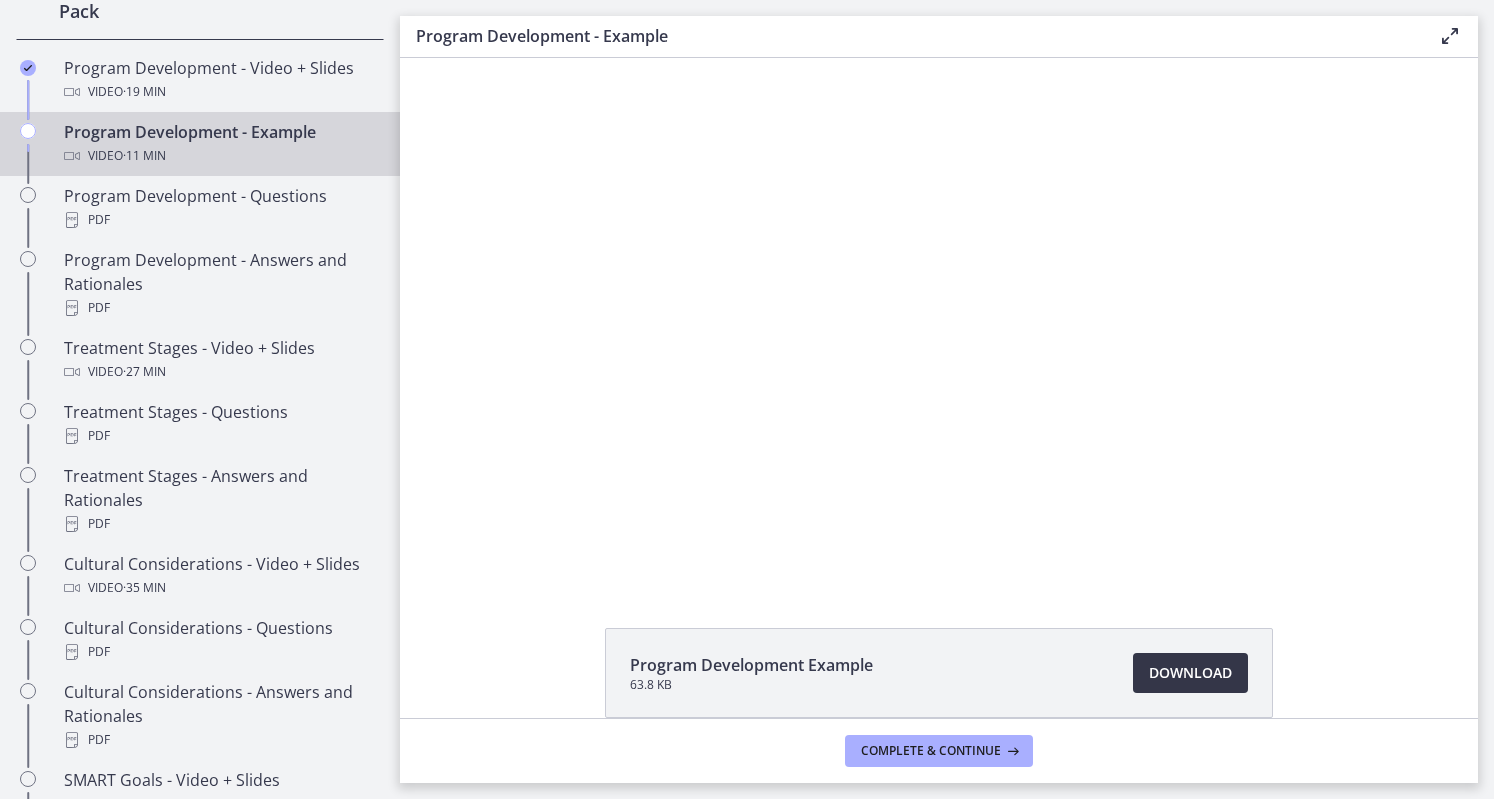 click on "Download
Opens in a new window" at bounding box center (1190, 673) 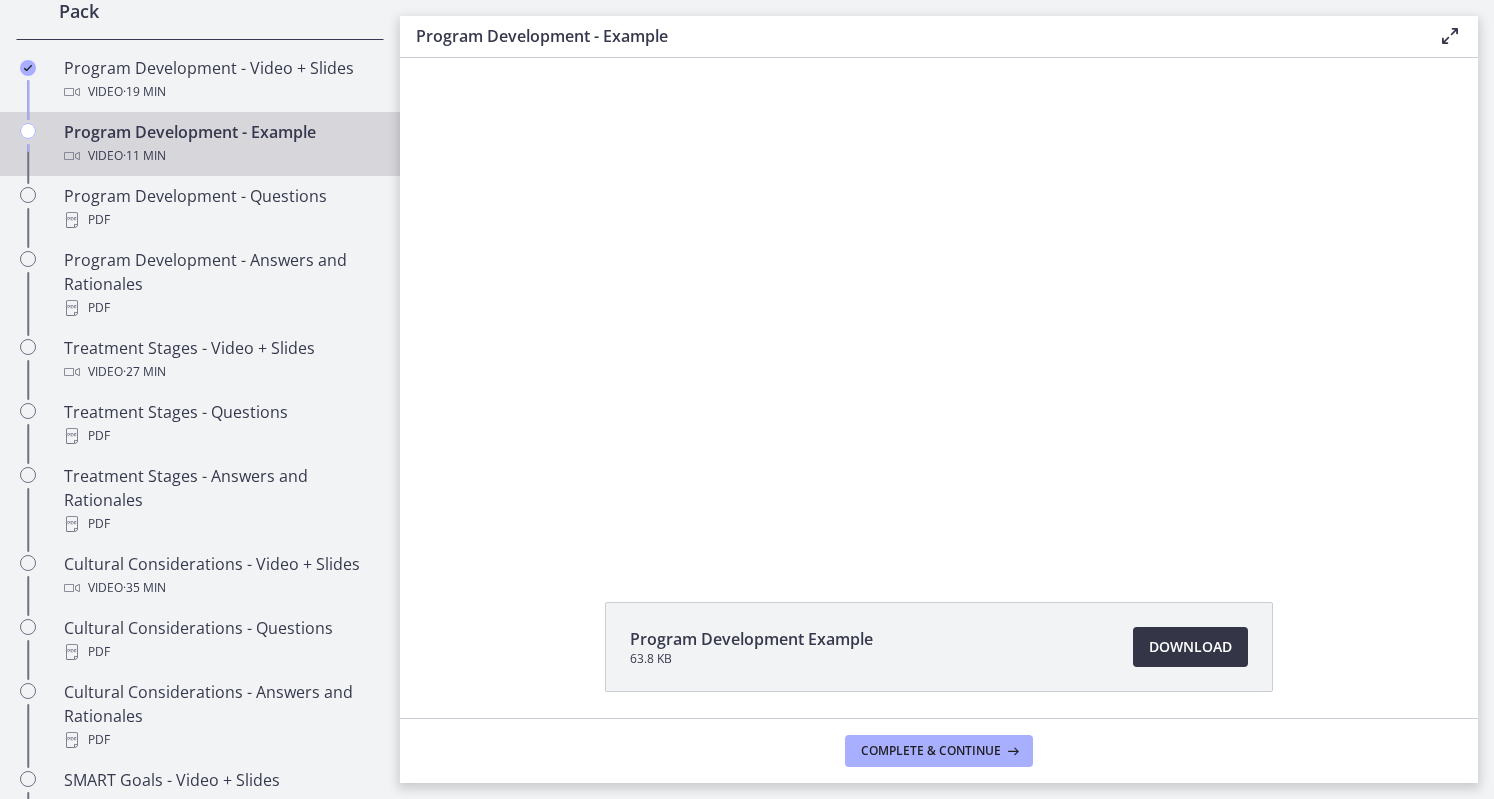 scroll, scrollTop: 0, scrollLeft: 0, axis: both 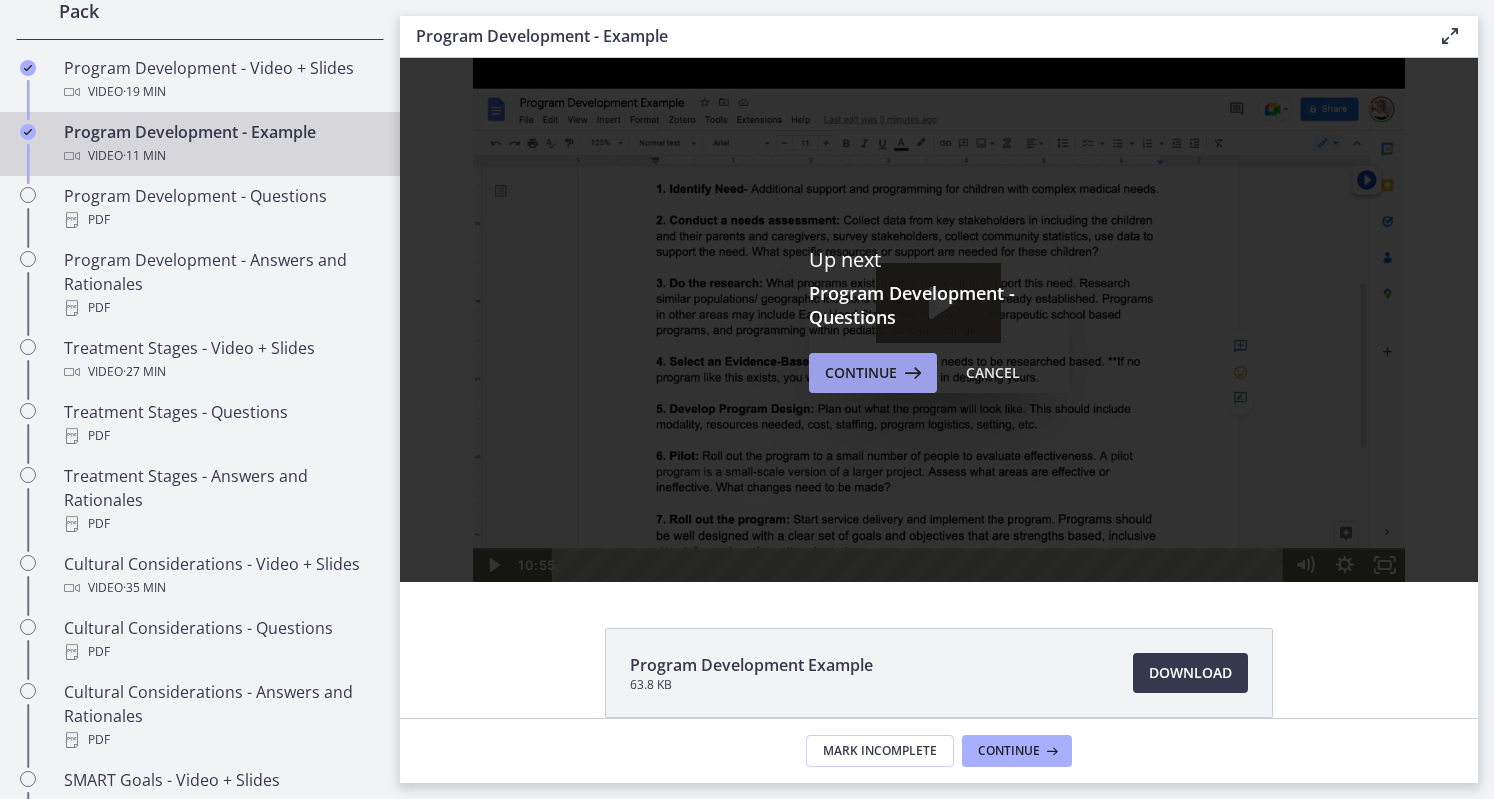 click on "Continue" at bounding box center [861, 373] 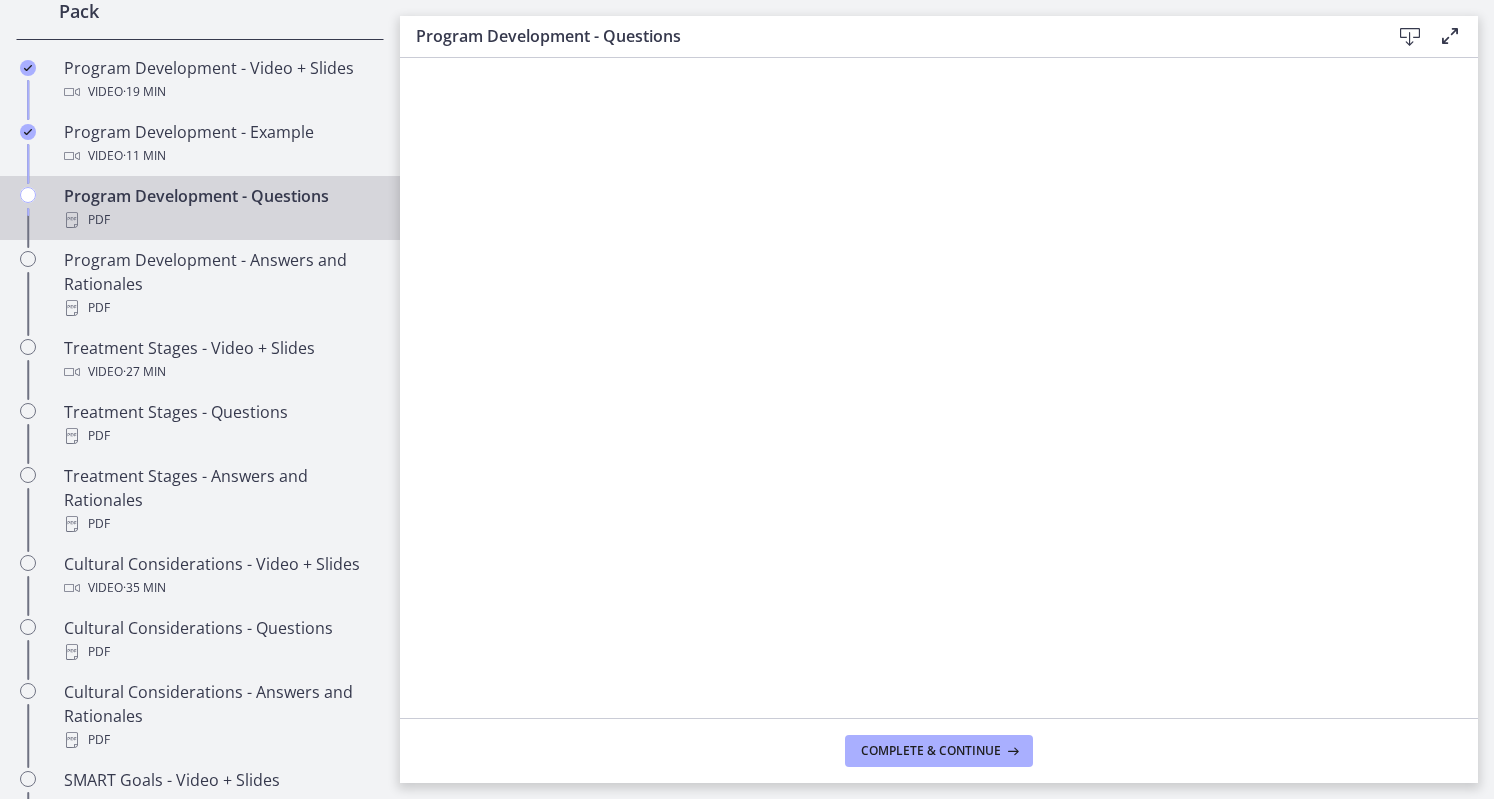 click at bounding box center [1410, 37] 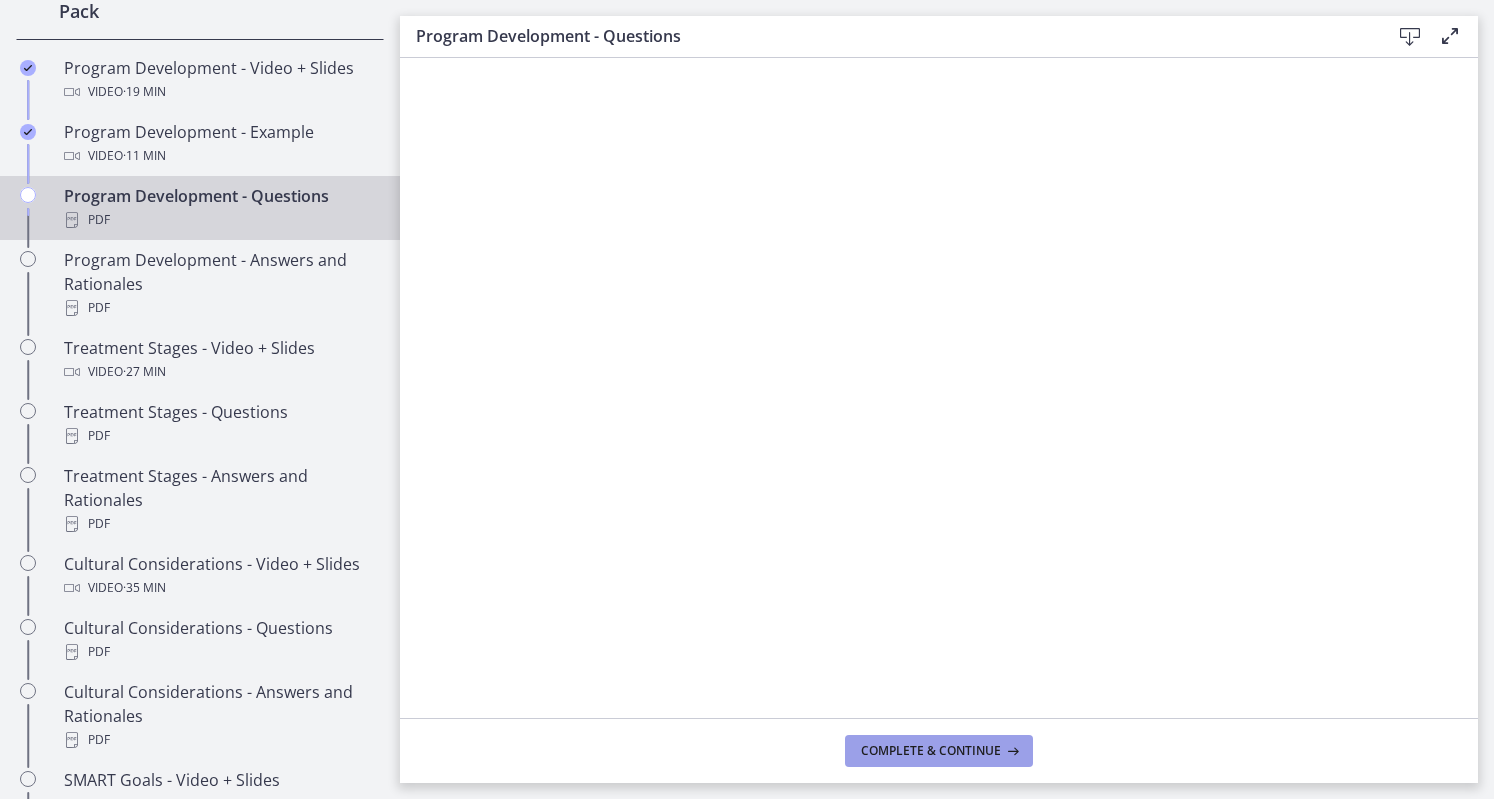 click on "Complete & continue" at bounding box center (931, 751) 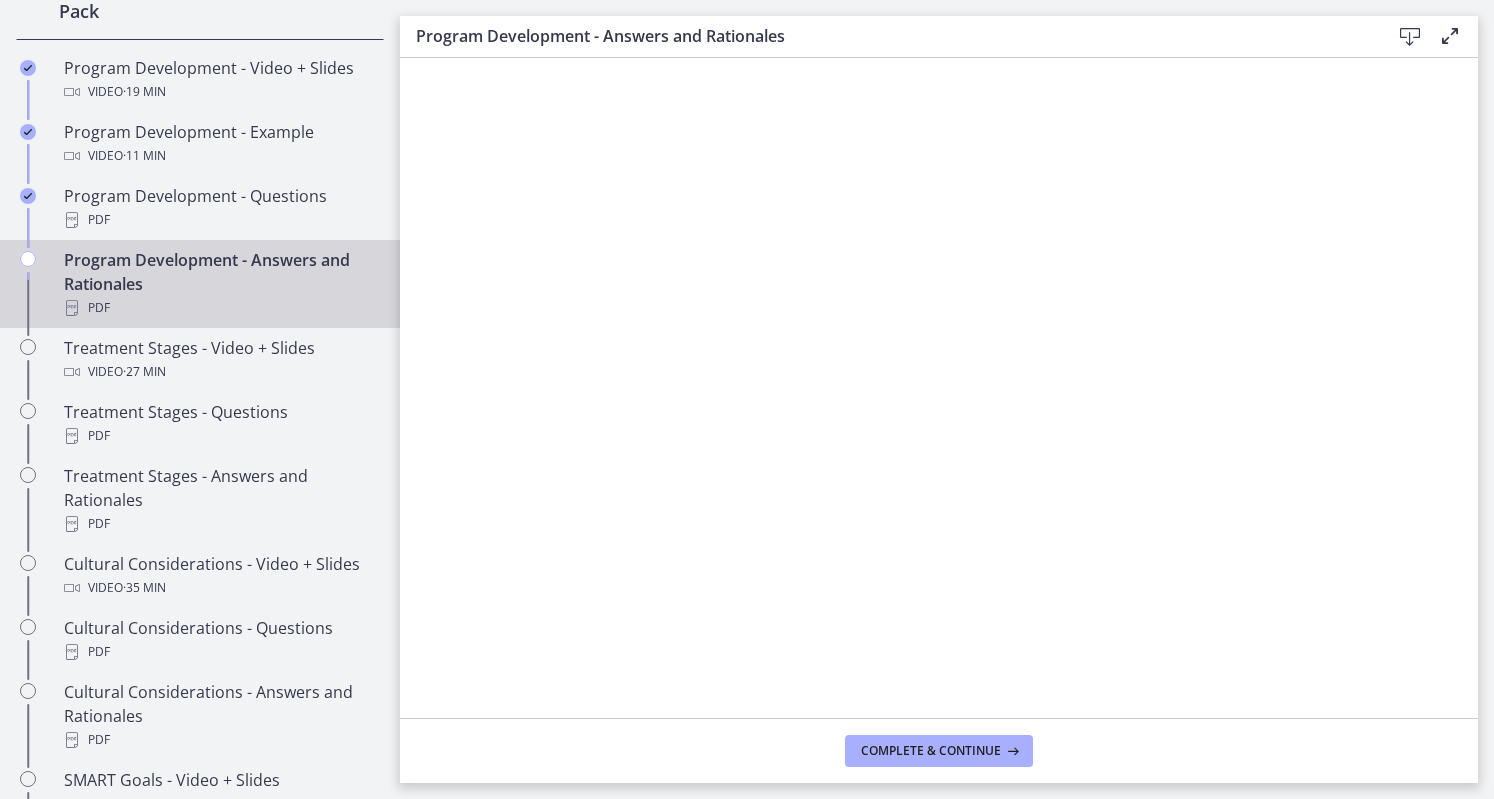 click at bounding box center (1410, 37) 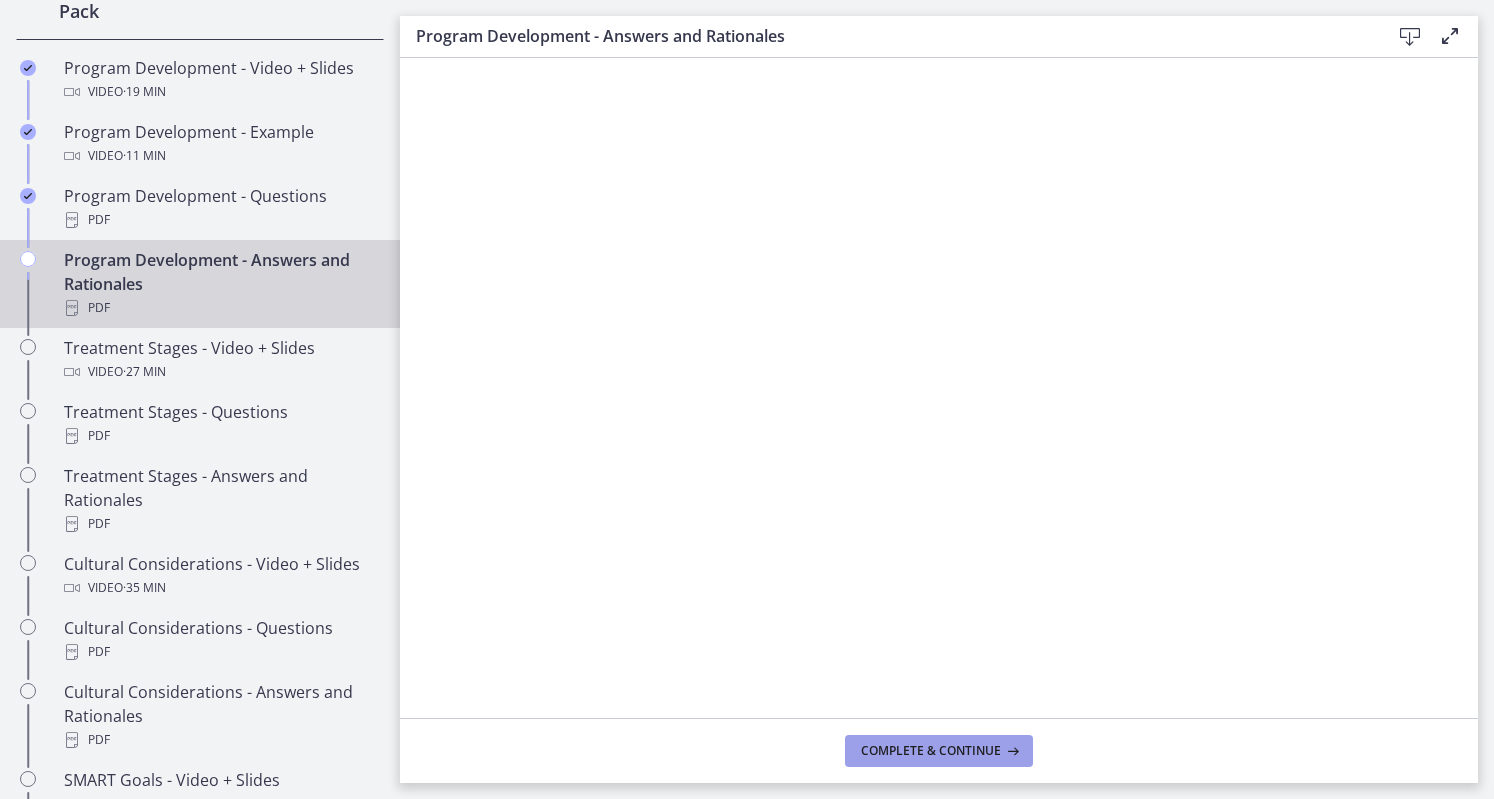 click on "Complete & continue" at bounding box center (931, 751) 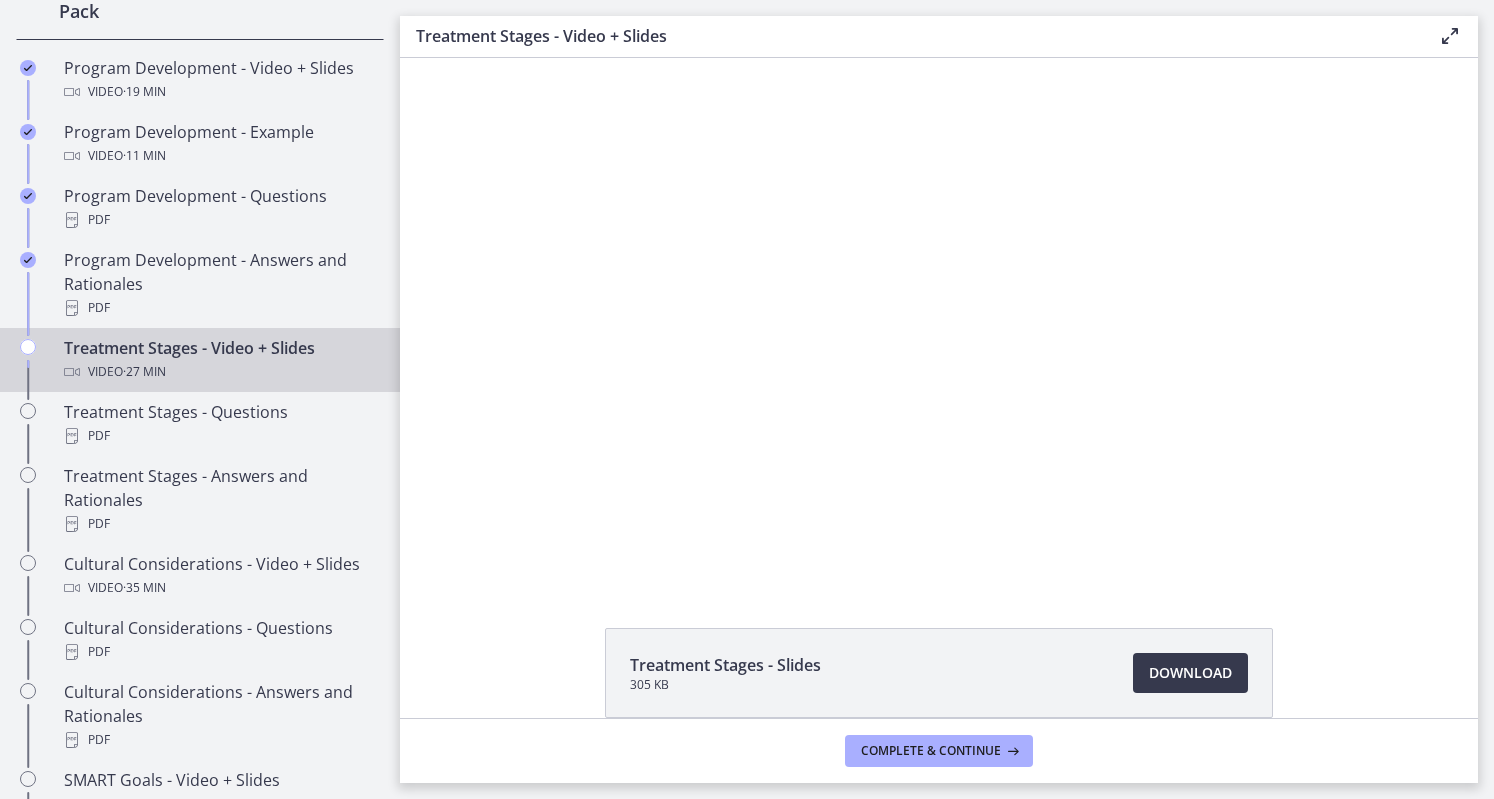 scroll, scrollTop: 0, scrollLeft: 0, axis: both 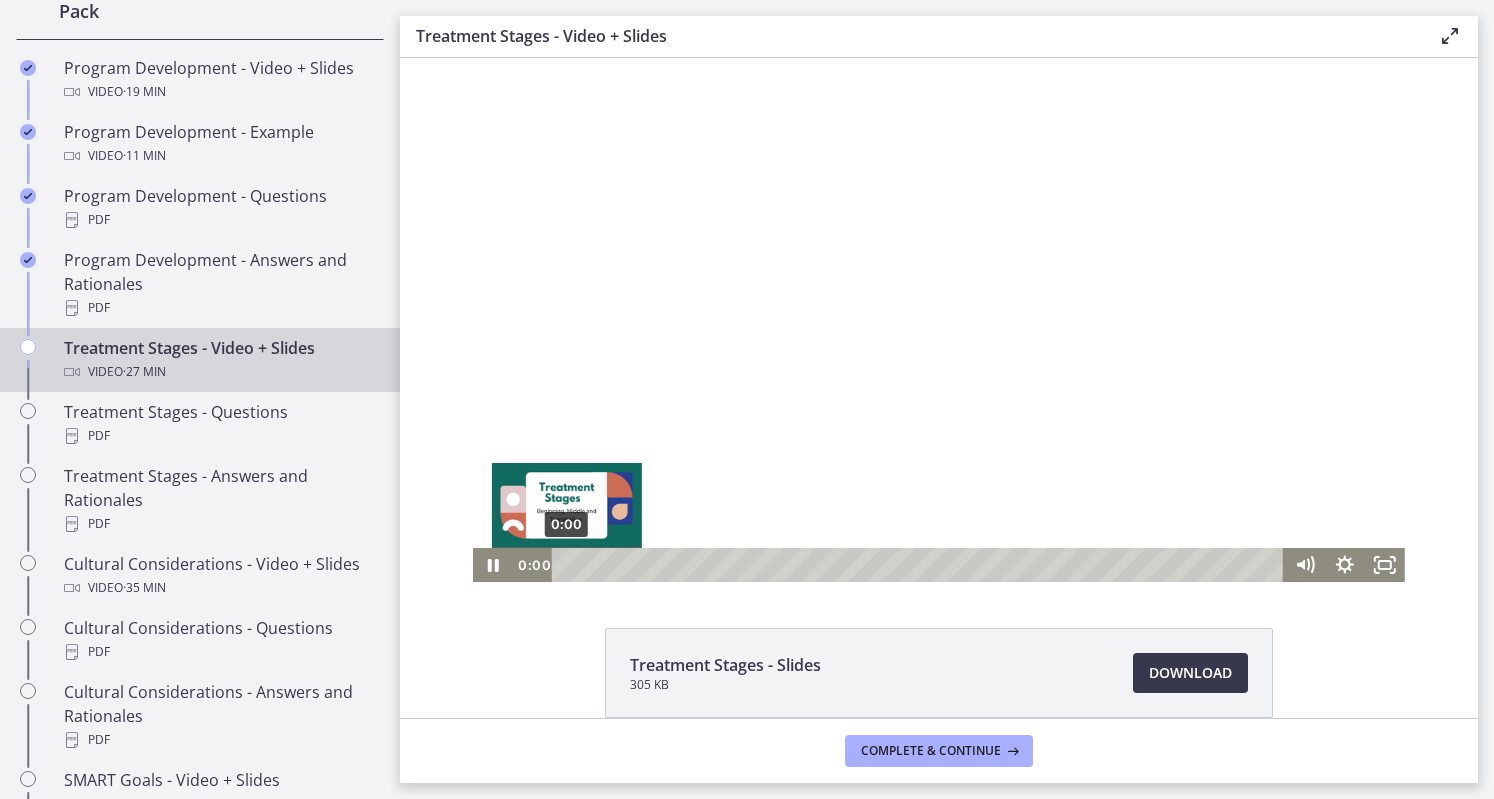 click on "0:00" at bounding box center [920, 565] 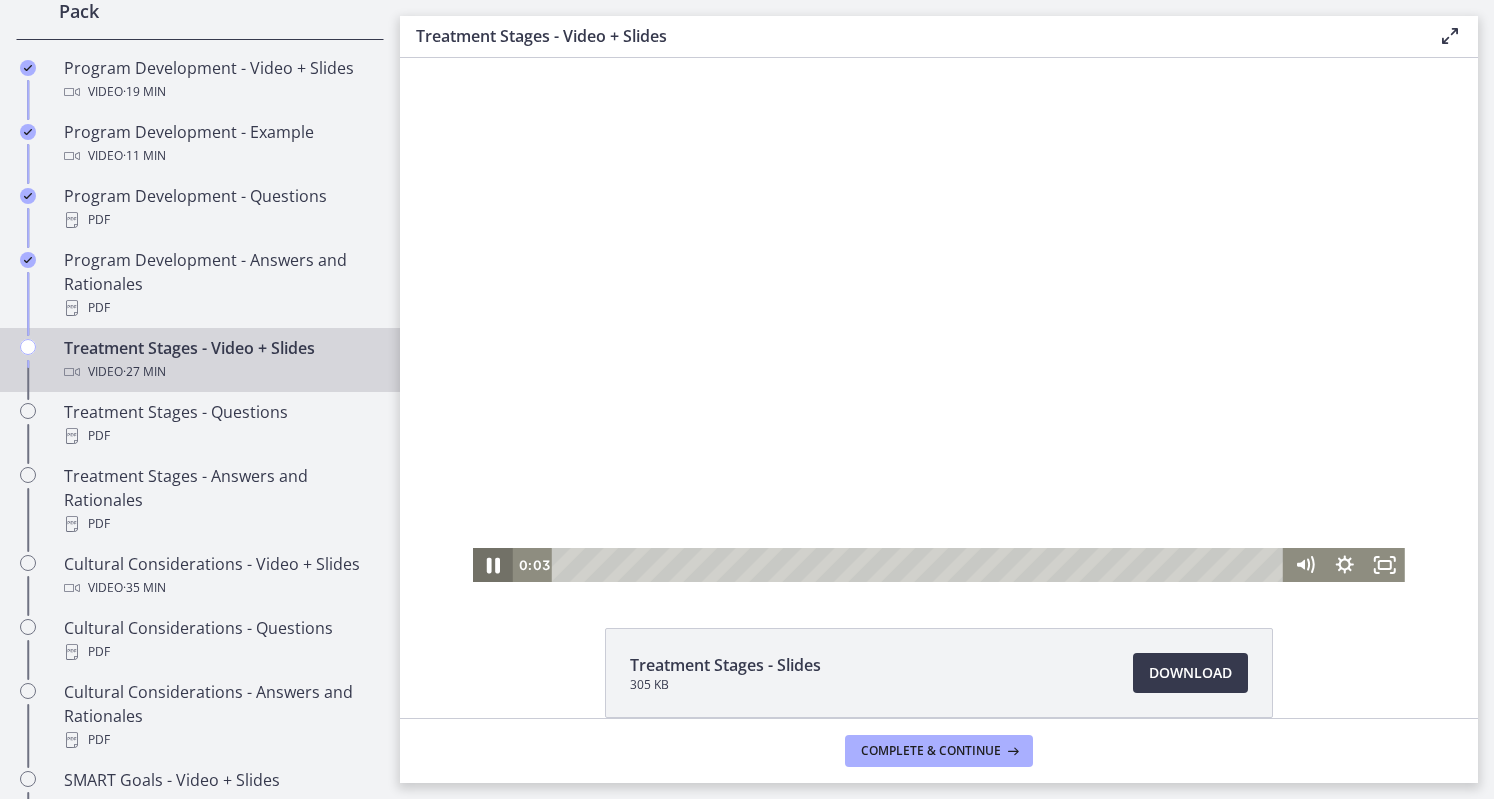click 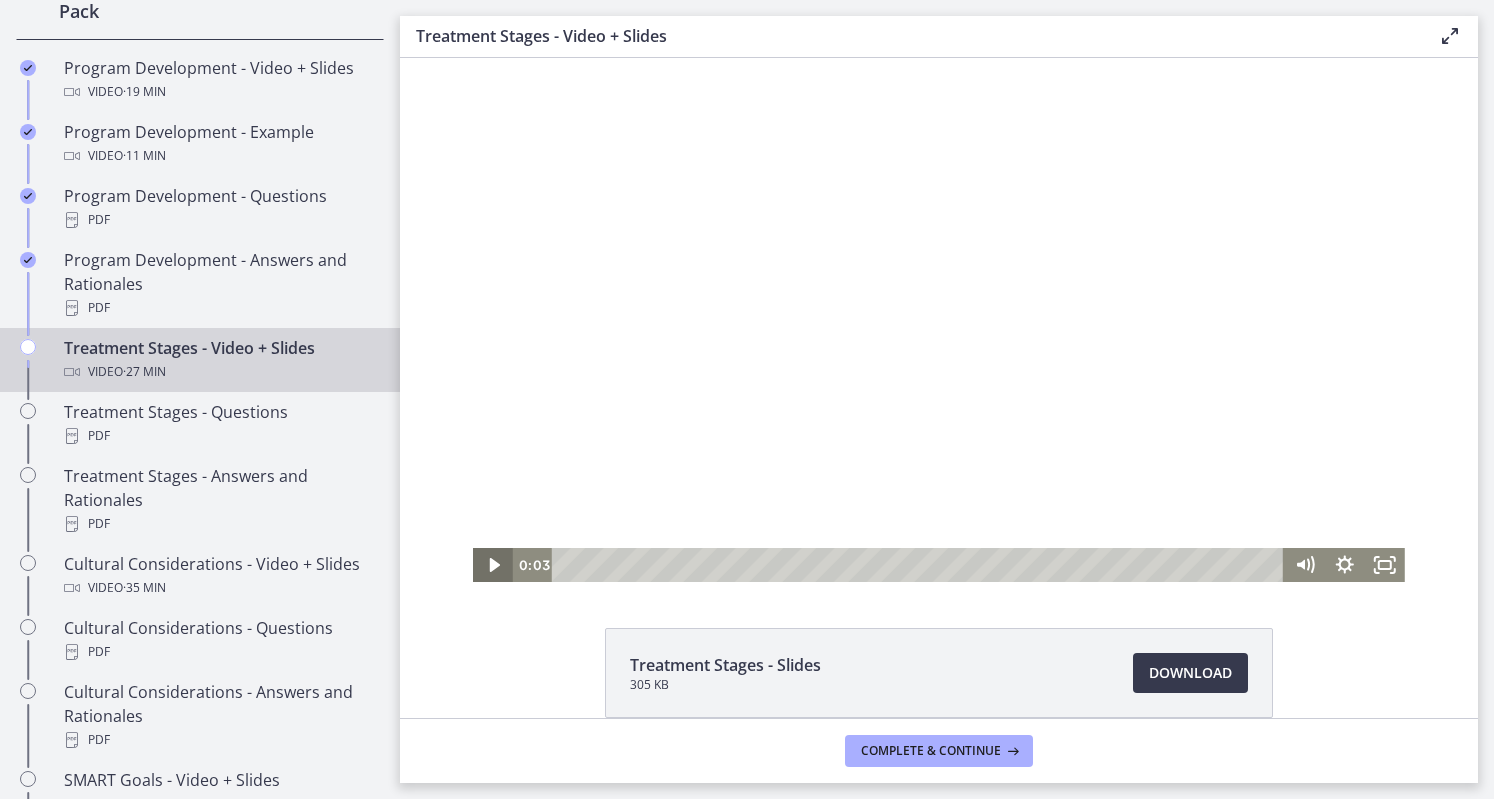 type 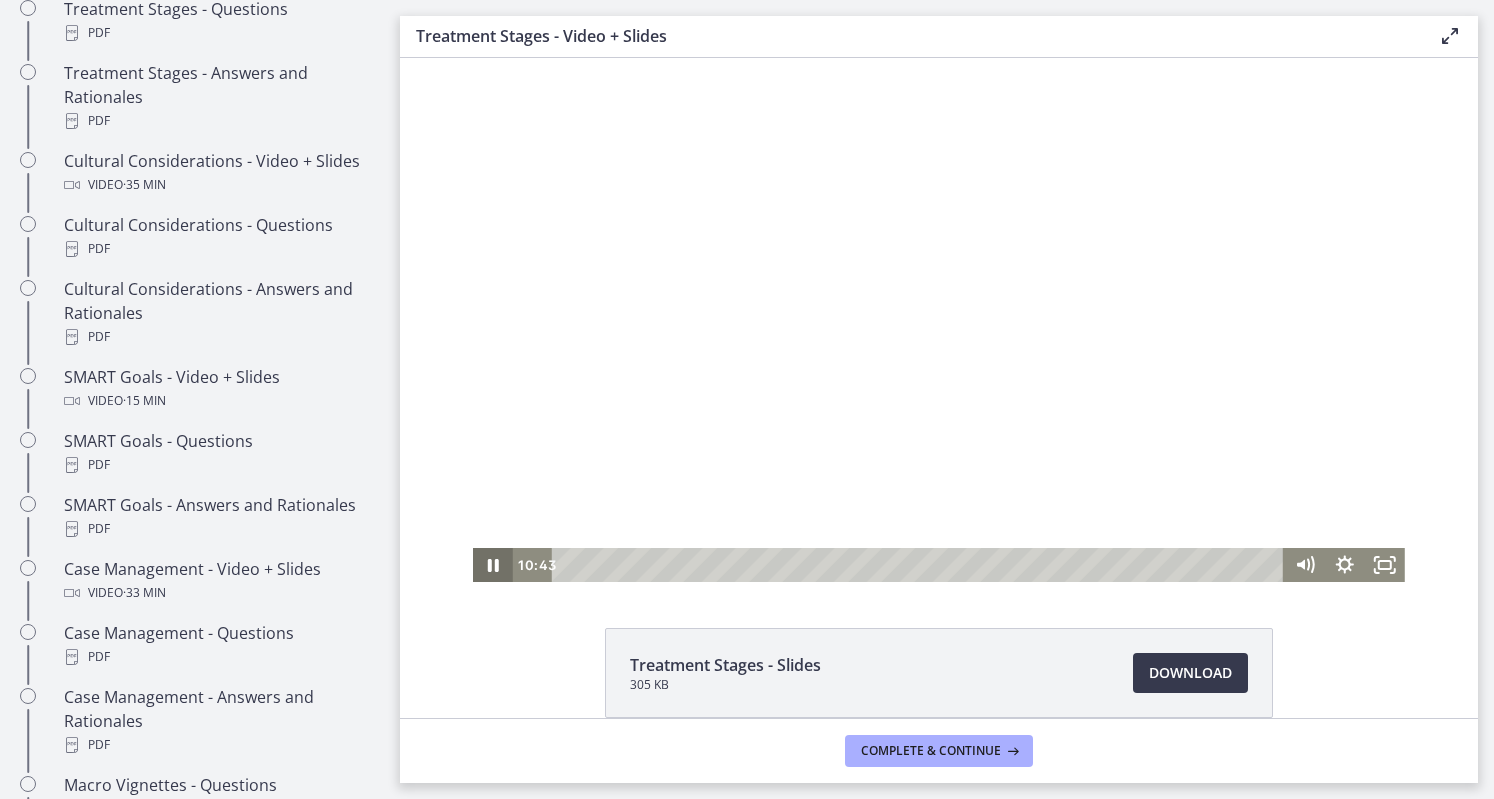 scroll, scrollTop: 1378, scrollLeft: 0, axis: vertical 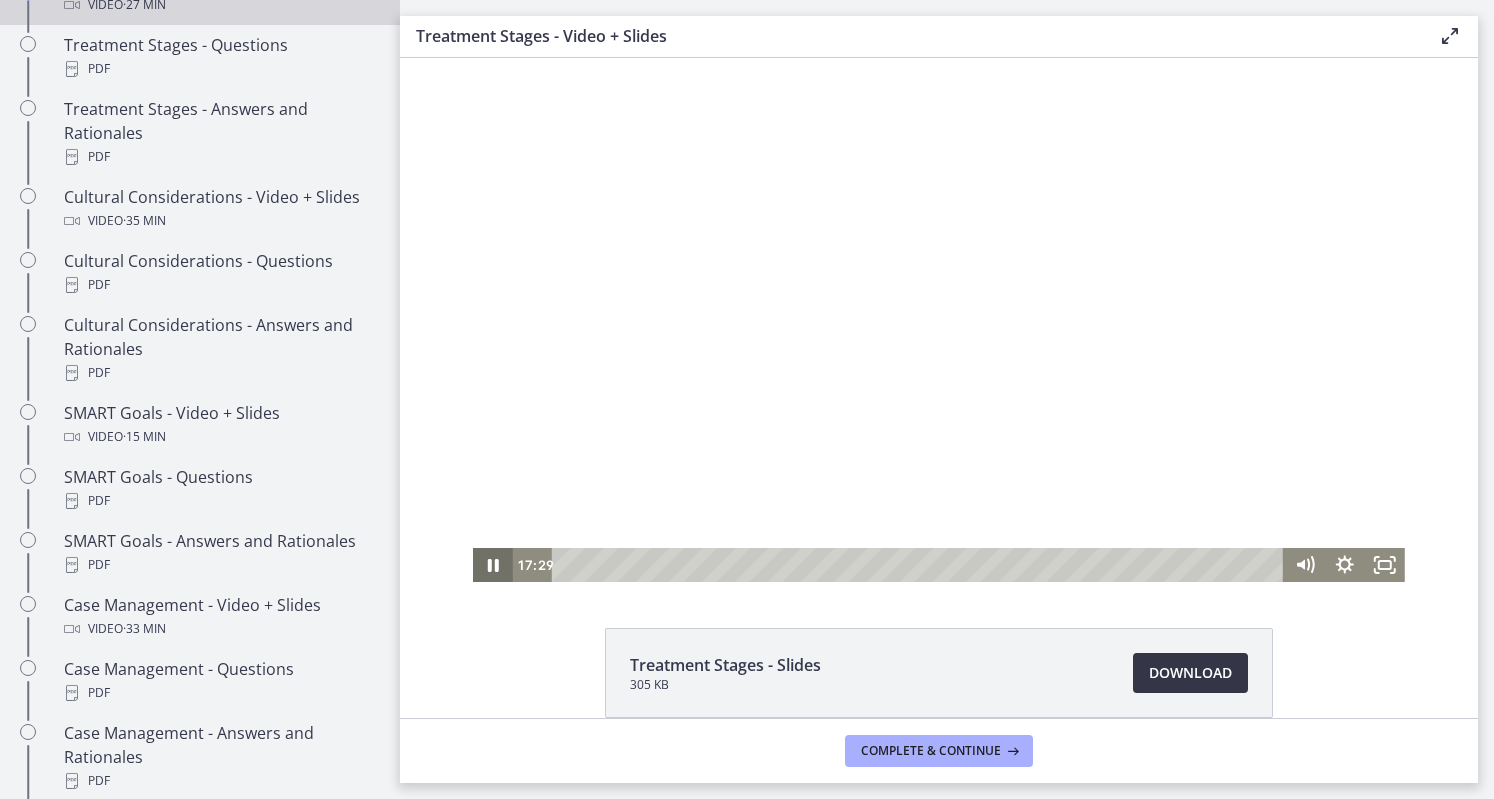 click on "Download
Opens in a new window" at bounding box center (1190, 673) 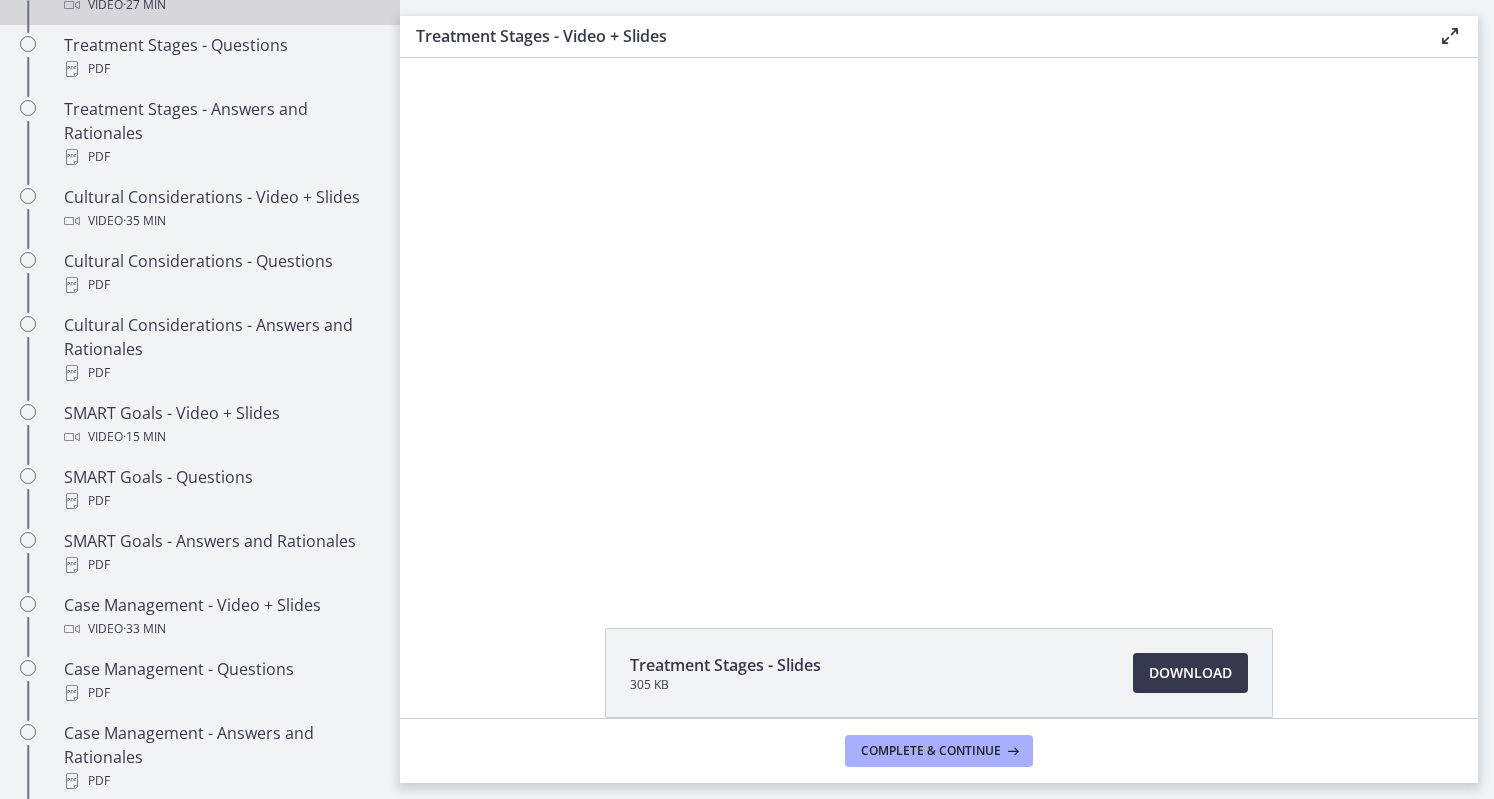 click at bounding box center [939, 320] 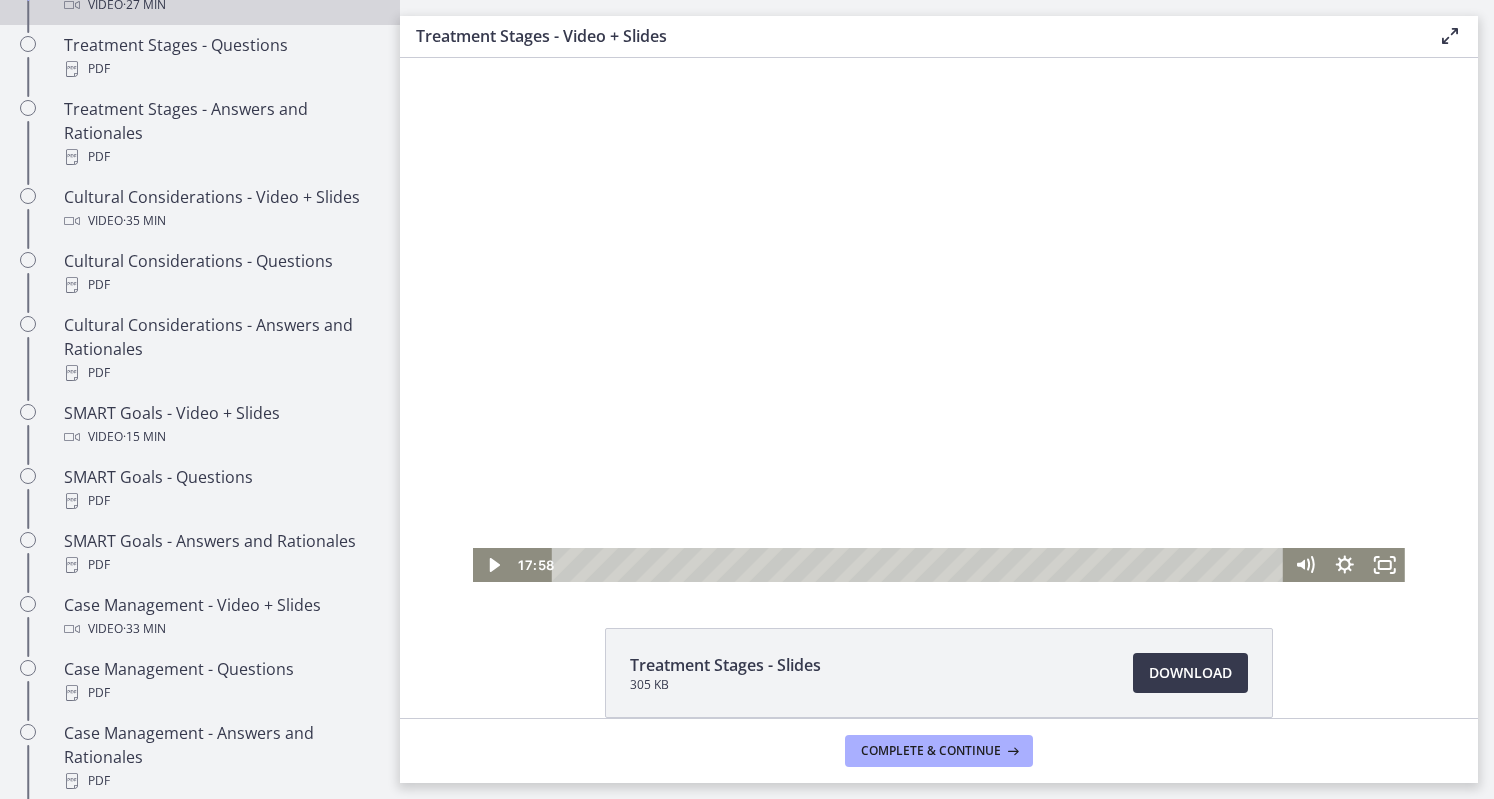 click 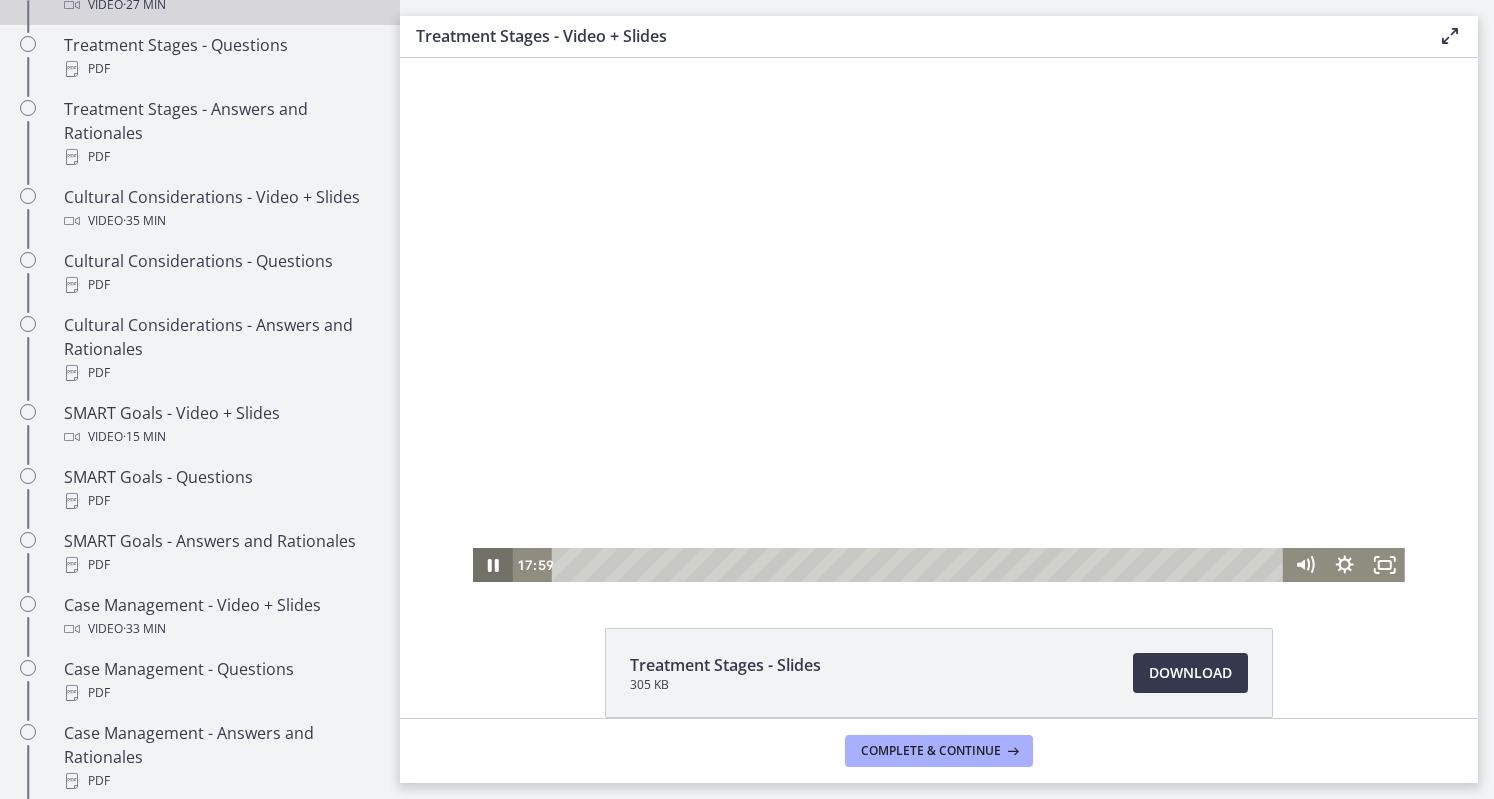 click 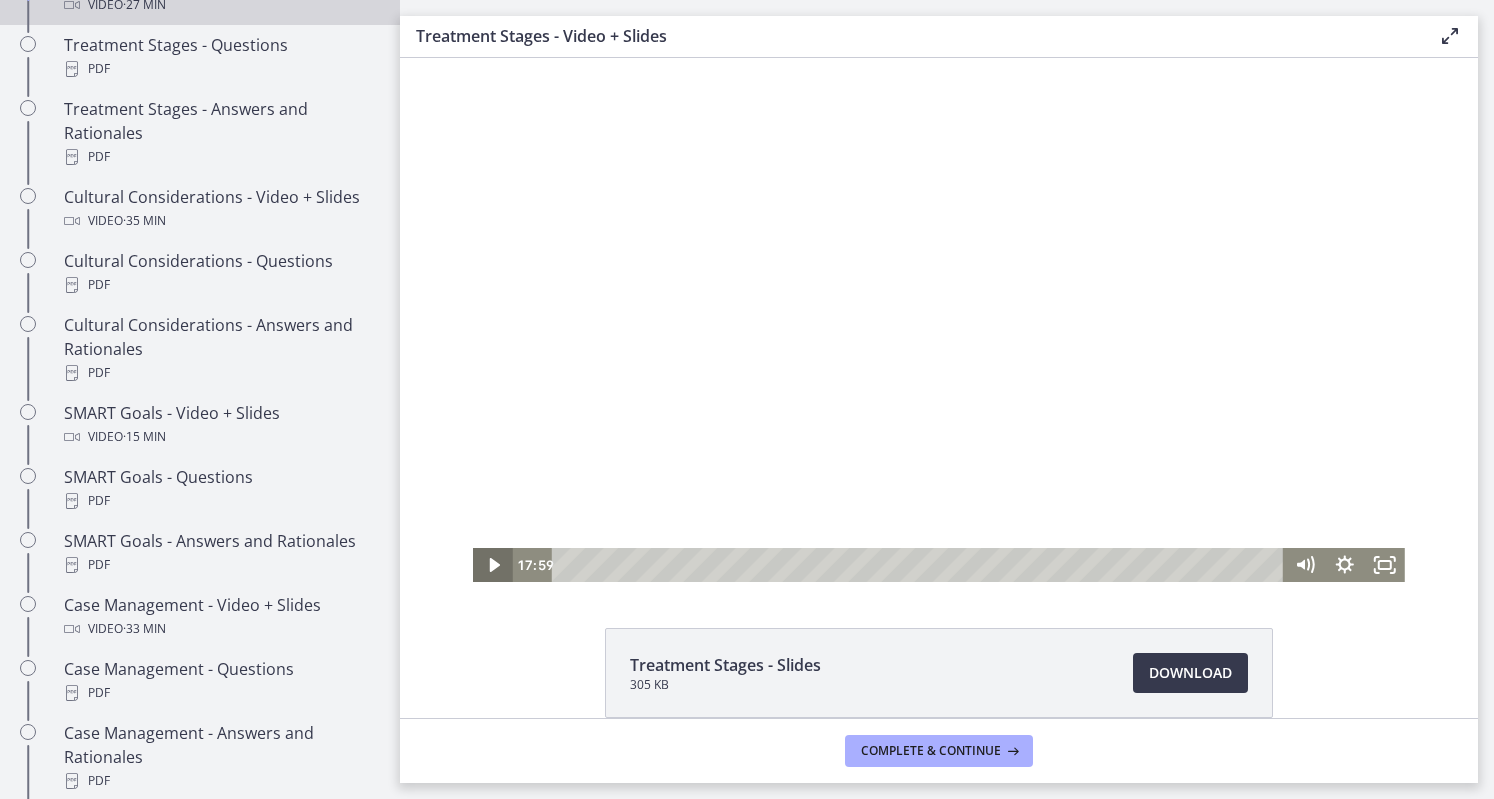 click at bounding box center [493, 565] 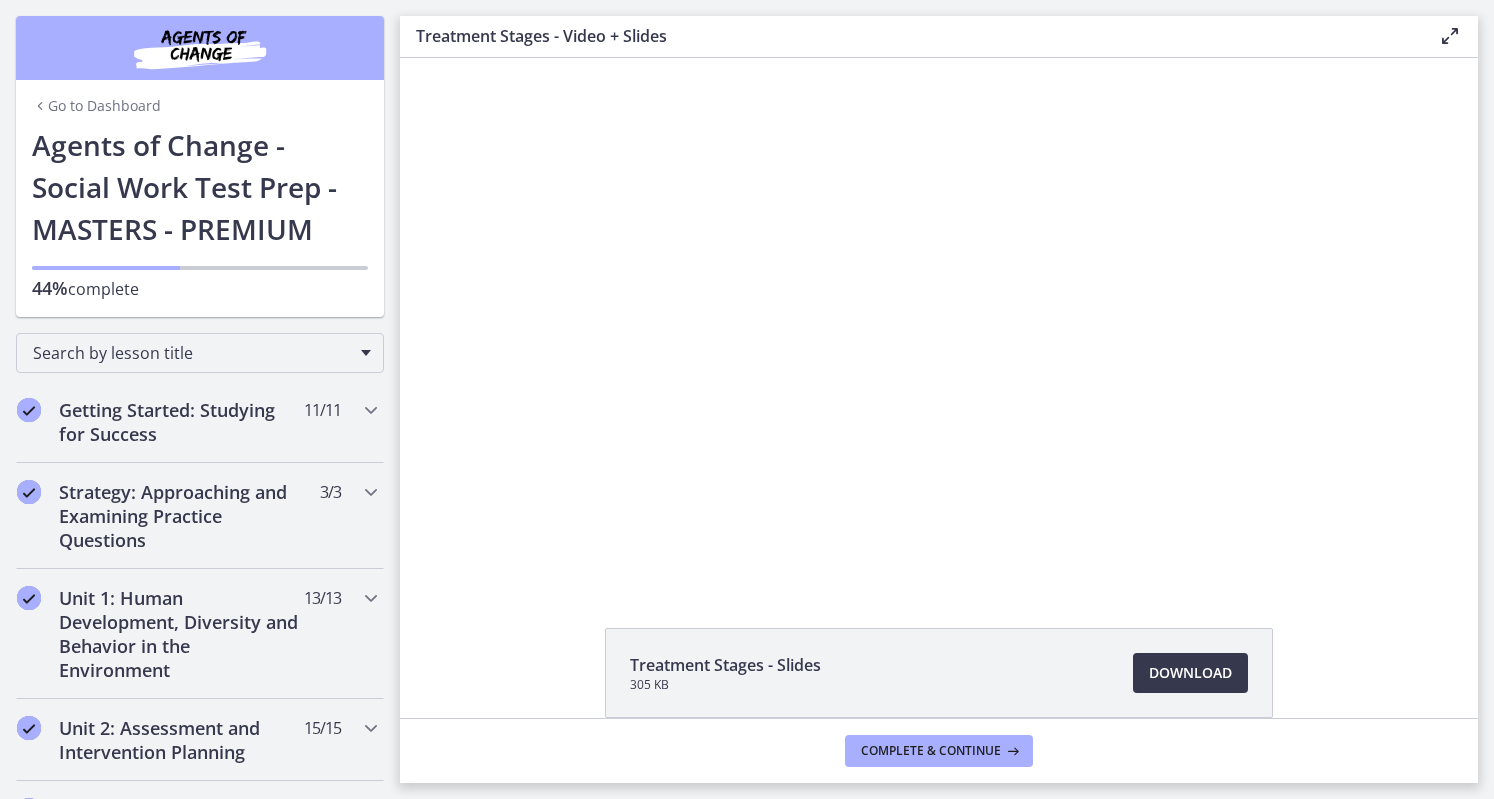 scroll, scrollTop: 0, scrollLeft: 0, axis: both 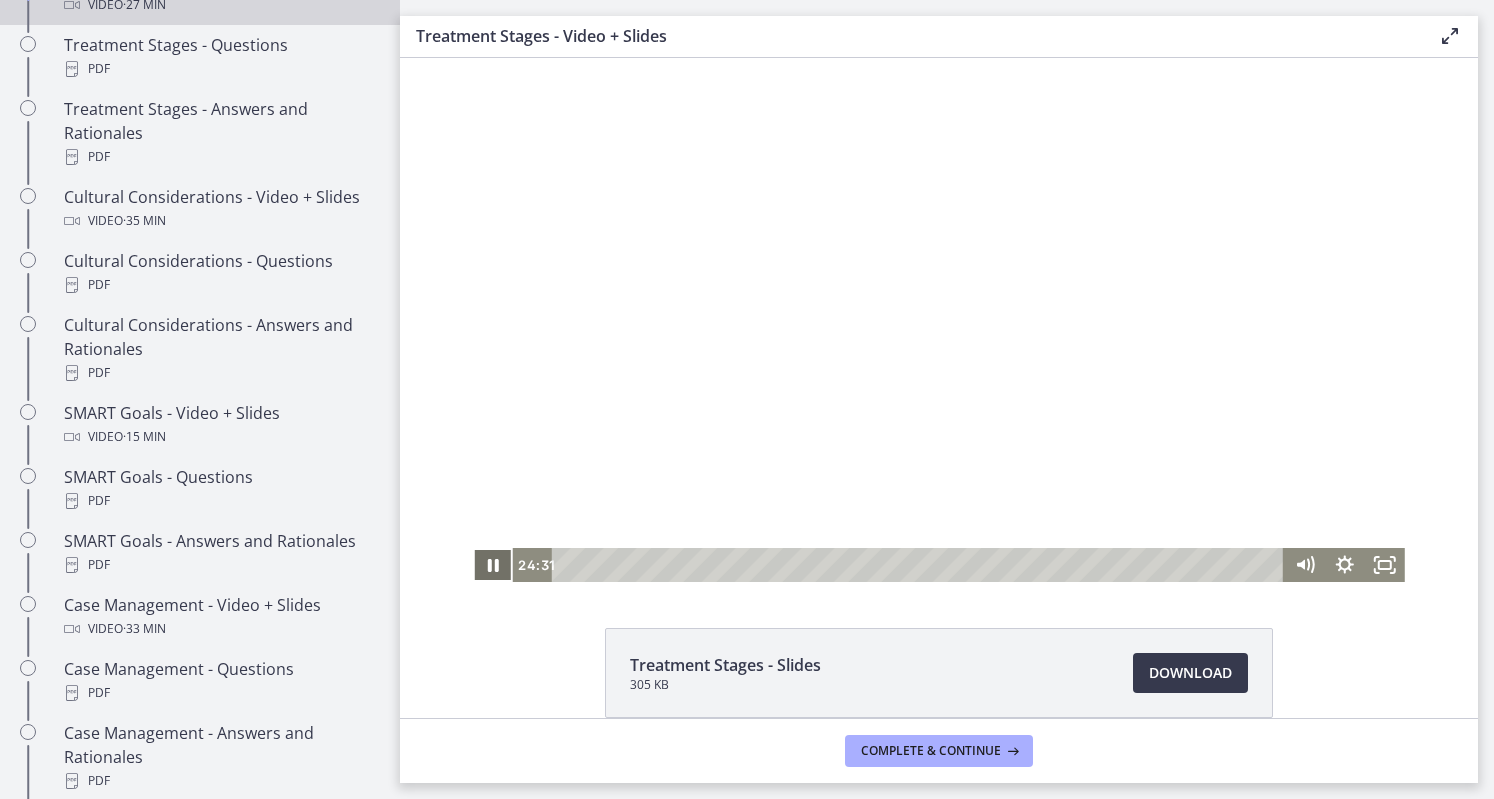 type 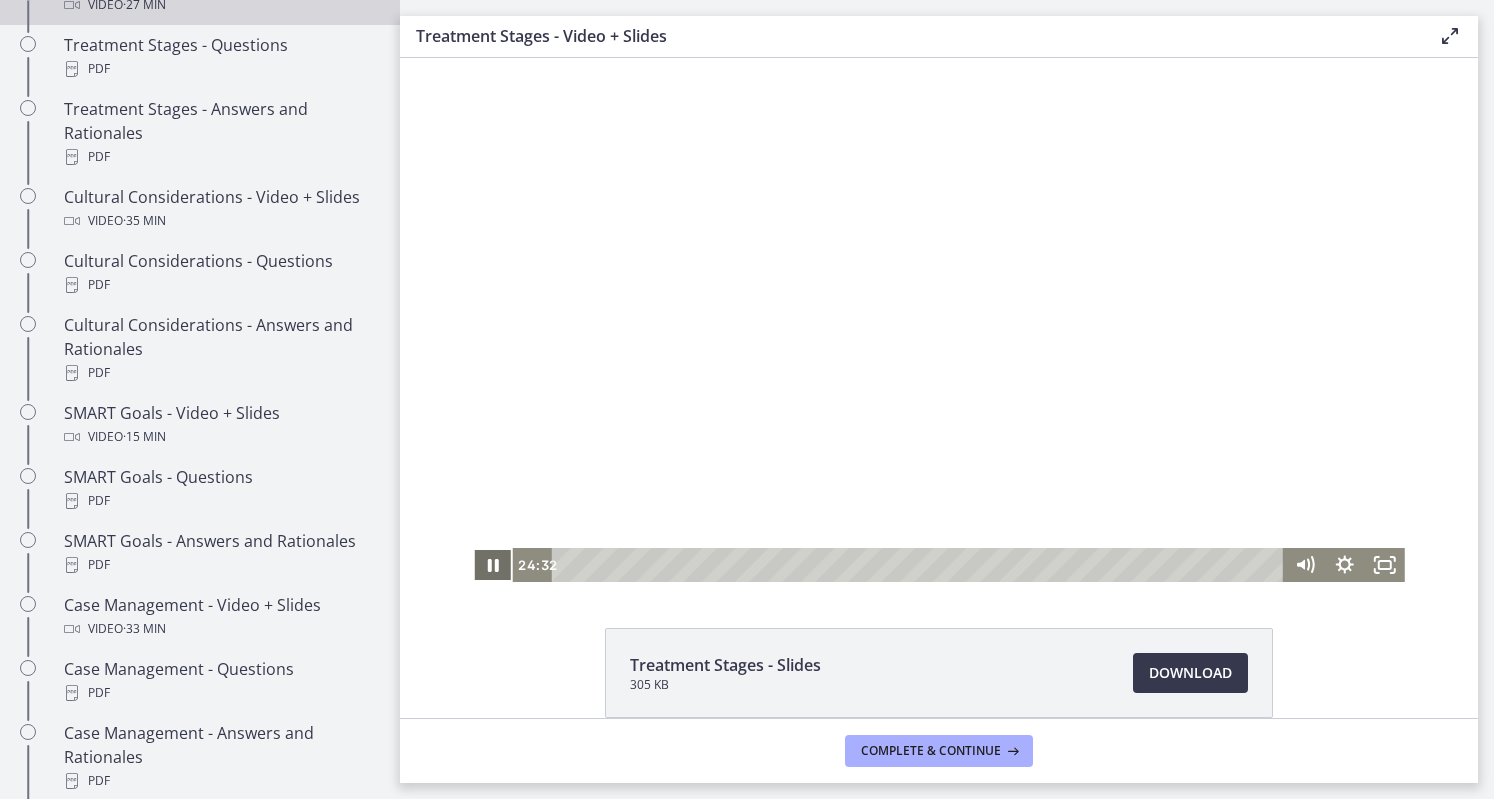 click at bounding box center [493, 565] 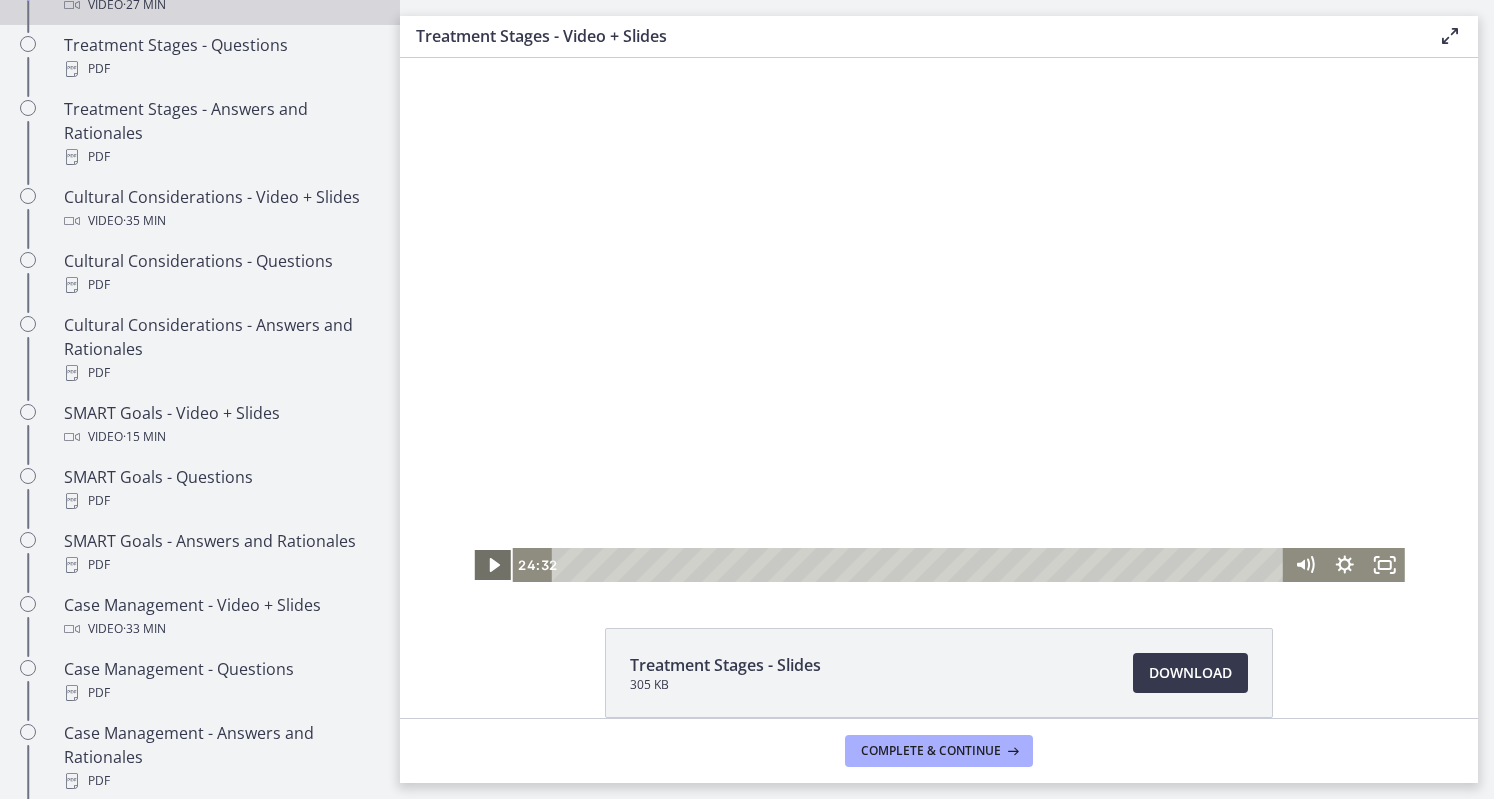 click at bounding box center [493, 565] 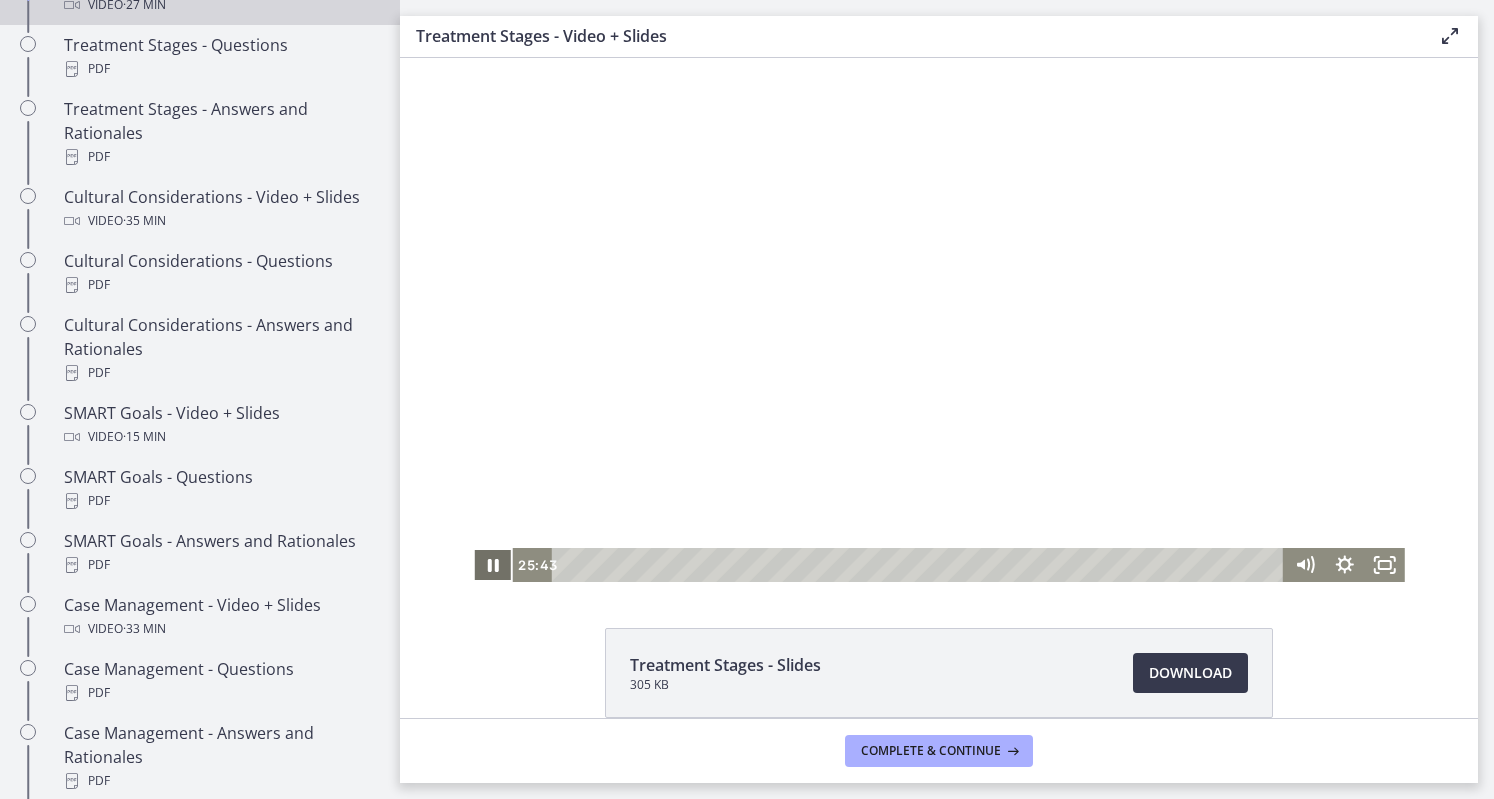 click at bounding box center (493, 565) 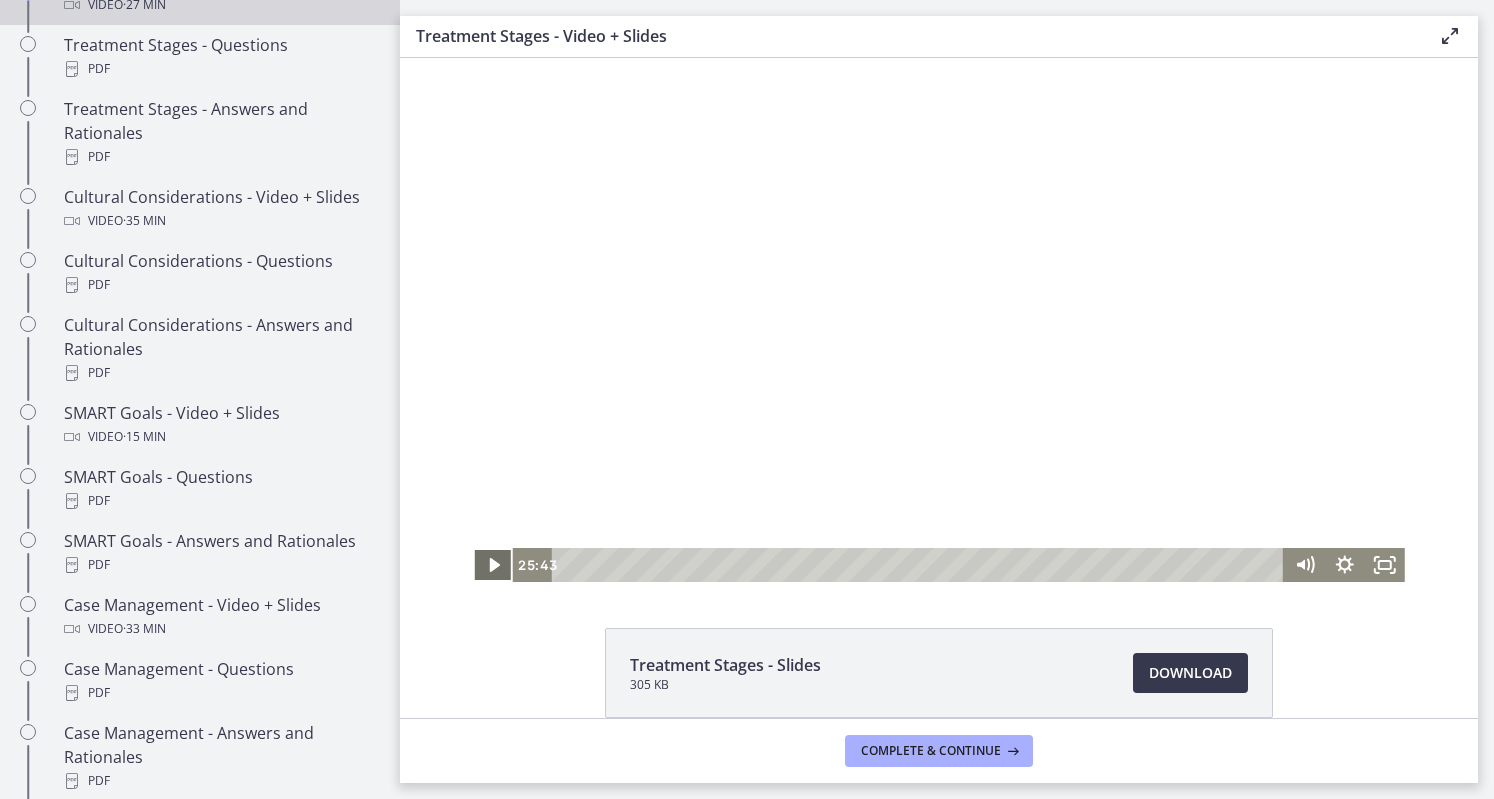 click at bounding box center (493, 565) 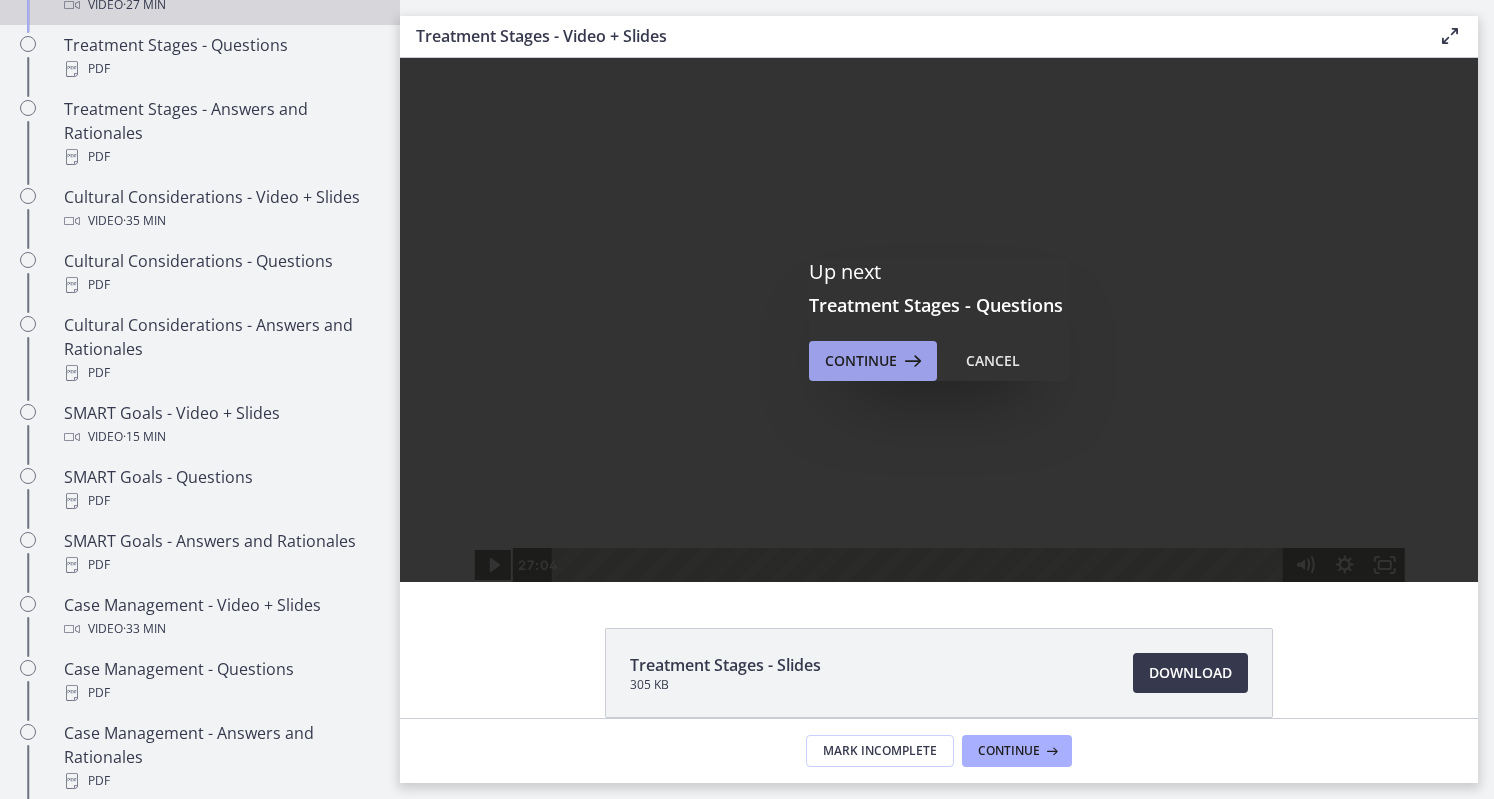 click at bounding box center [911, 361] 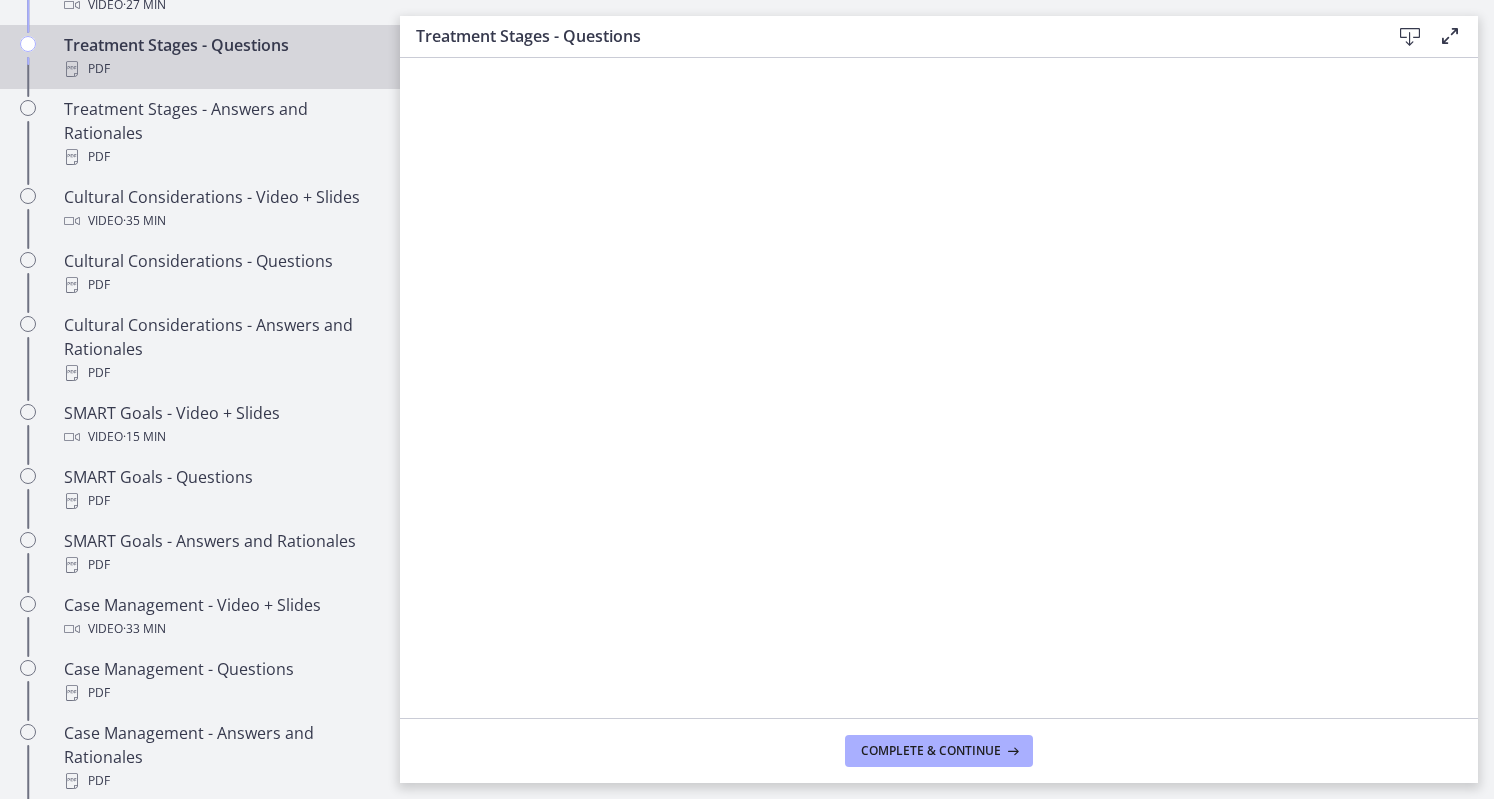 click at bounding box center [1410, 37] 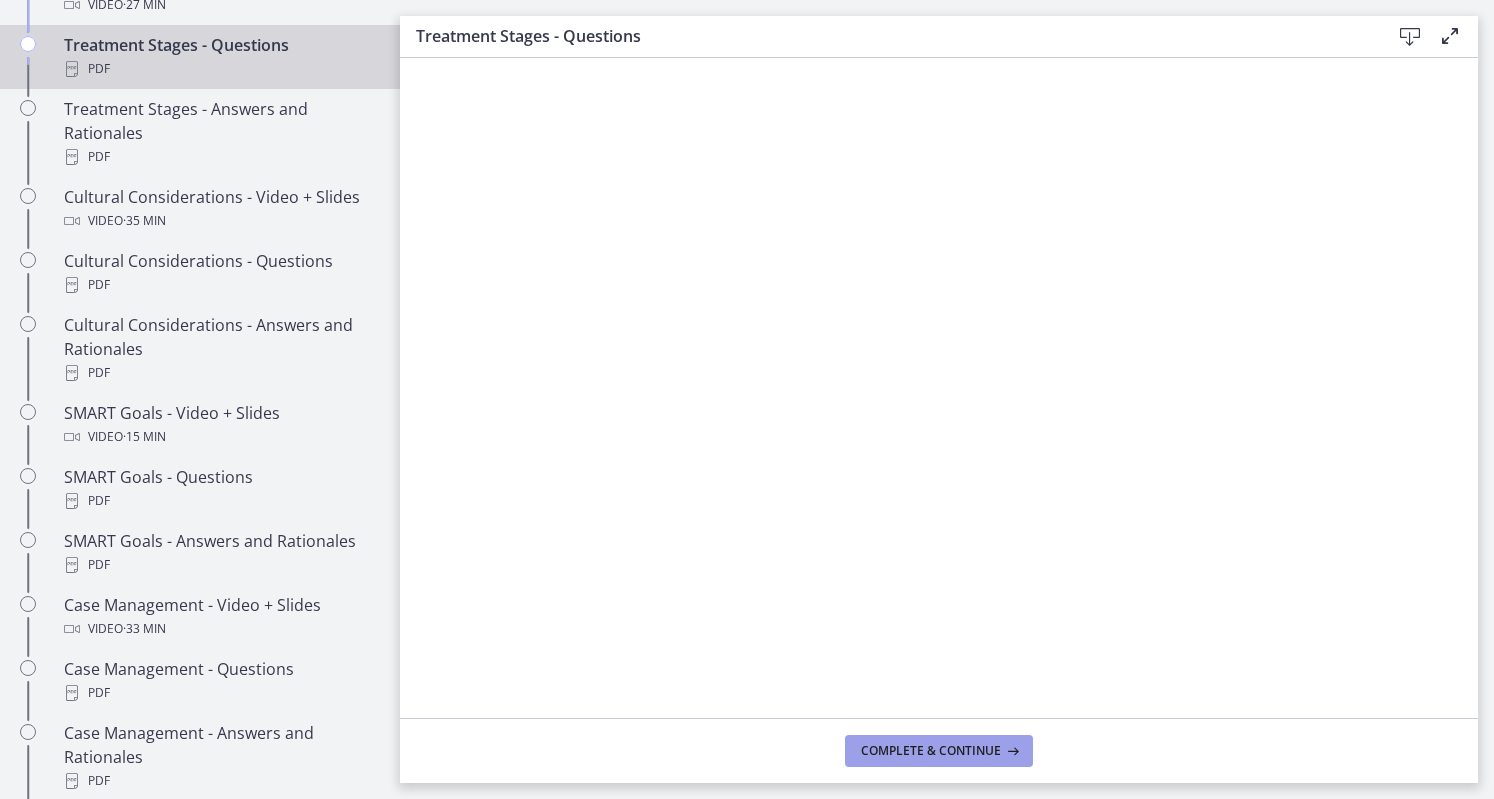 click on "Complete & continue" at bounding box center (939, 751) 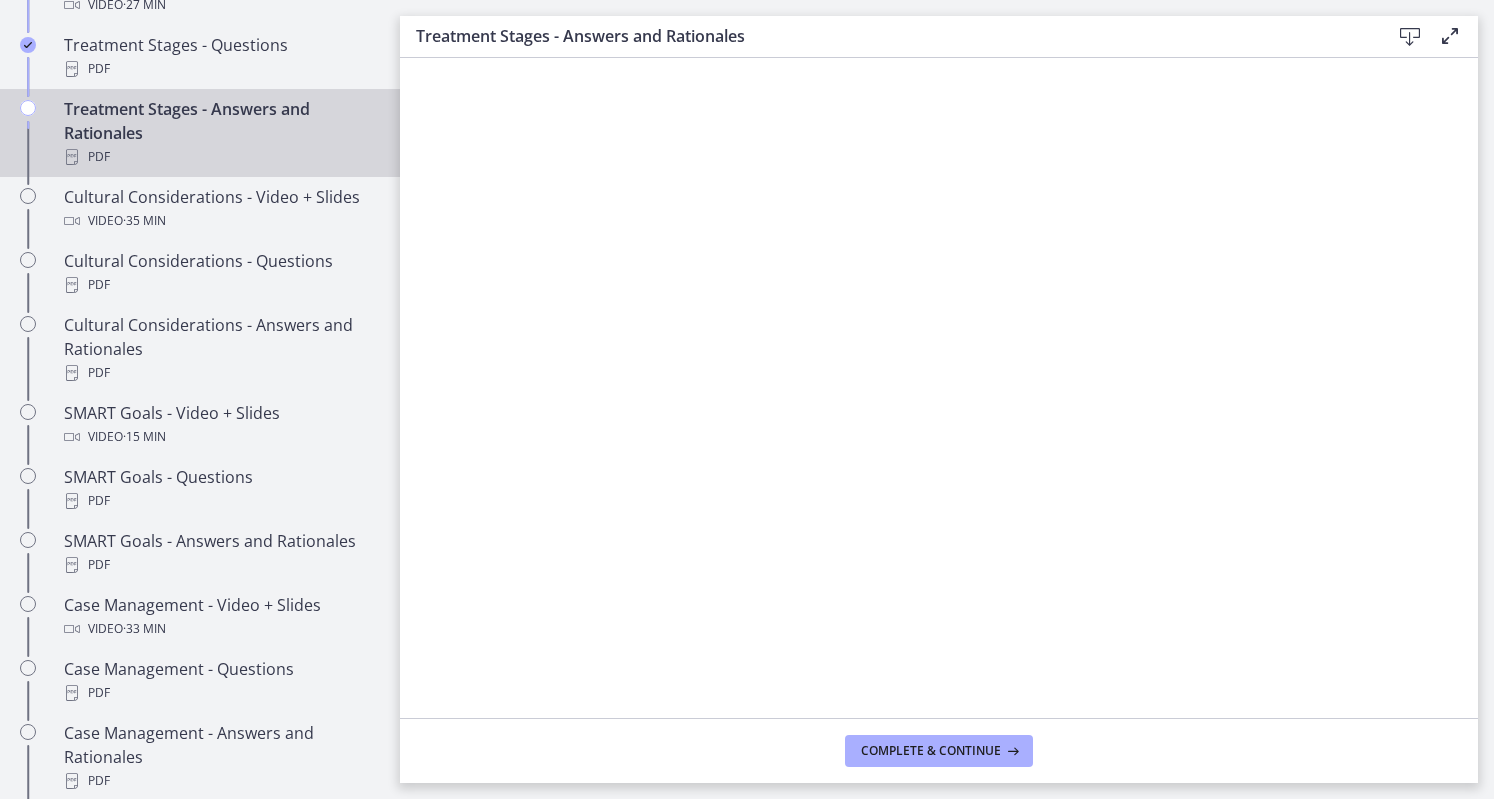 click at bounding box center [1410, 37] 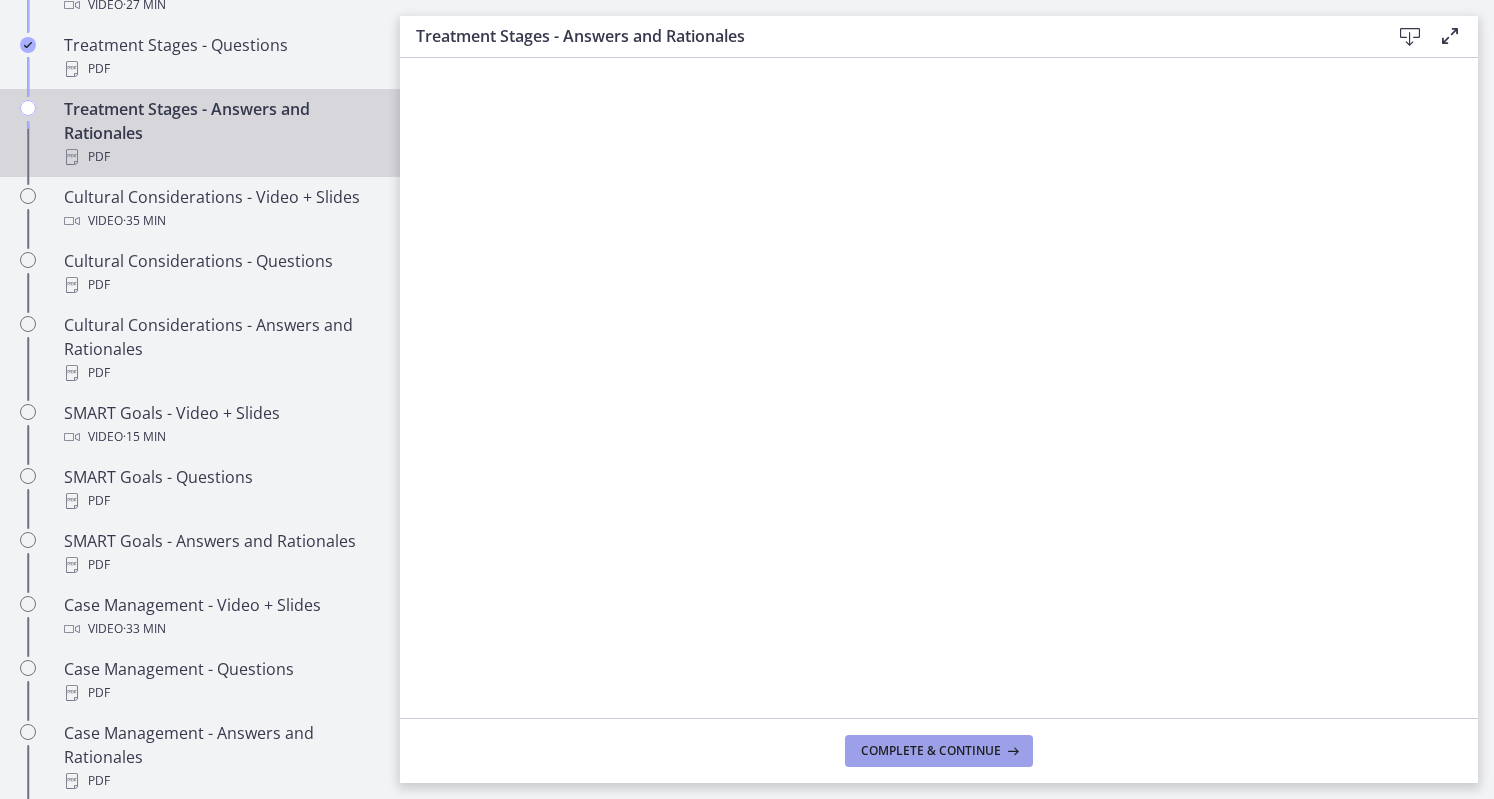 click on "Complete & continue" at bounding box center (931, 751) 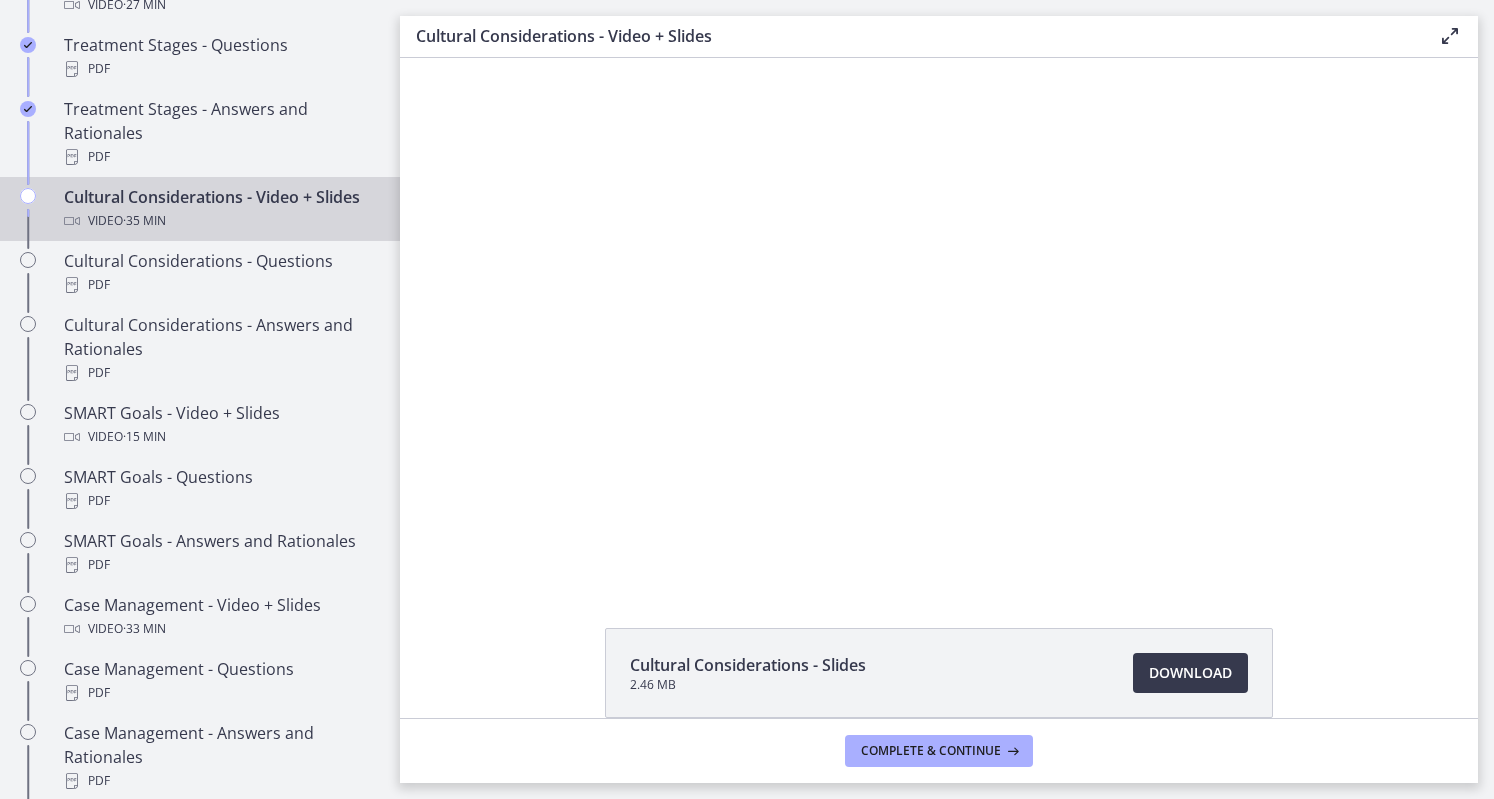 scroll, scrollTop: 0, scrollLeft: 0, axis: both 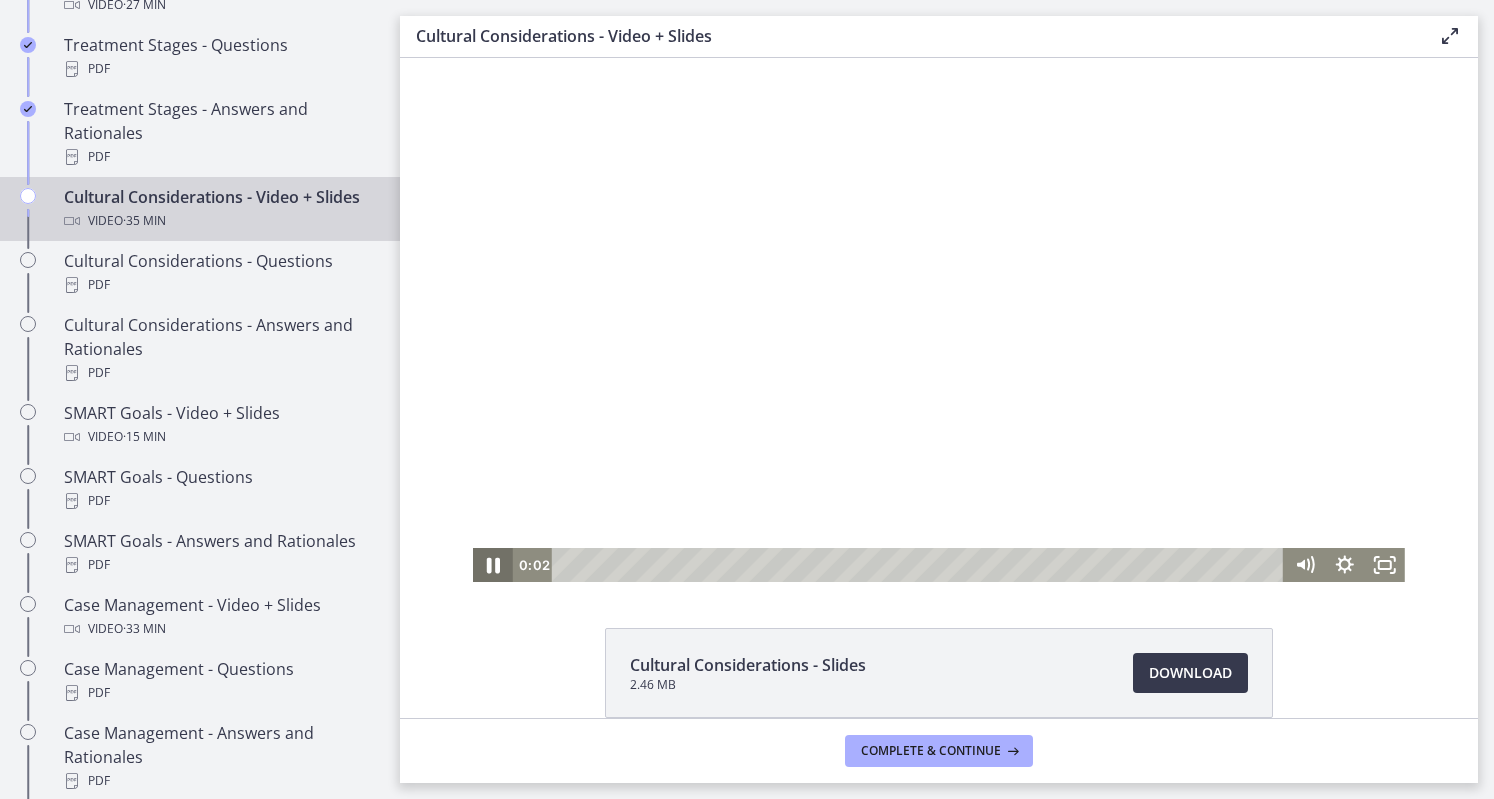 click 